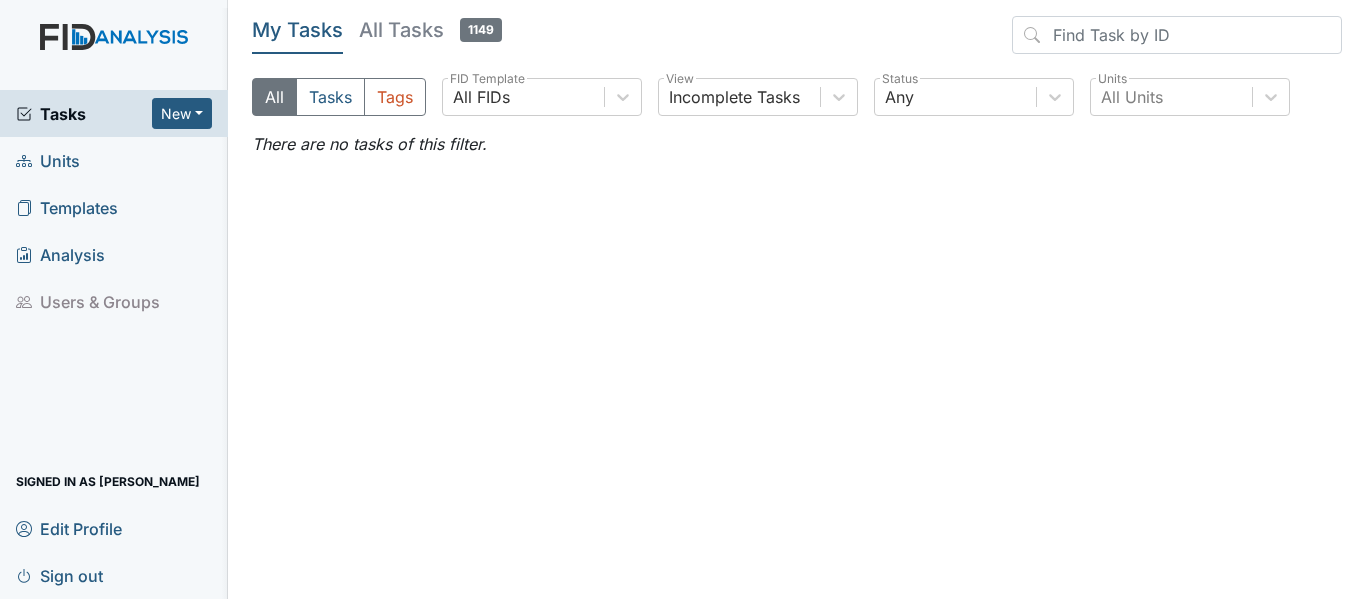 scroll, scrollTop: 0, scrollLeft: 0, axis: both 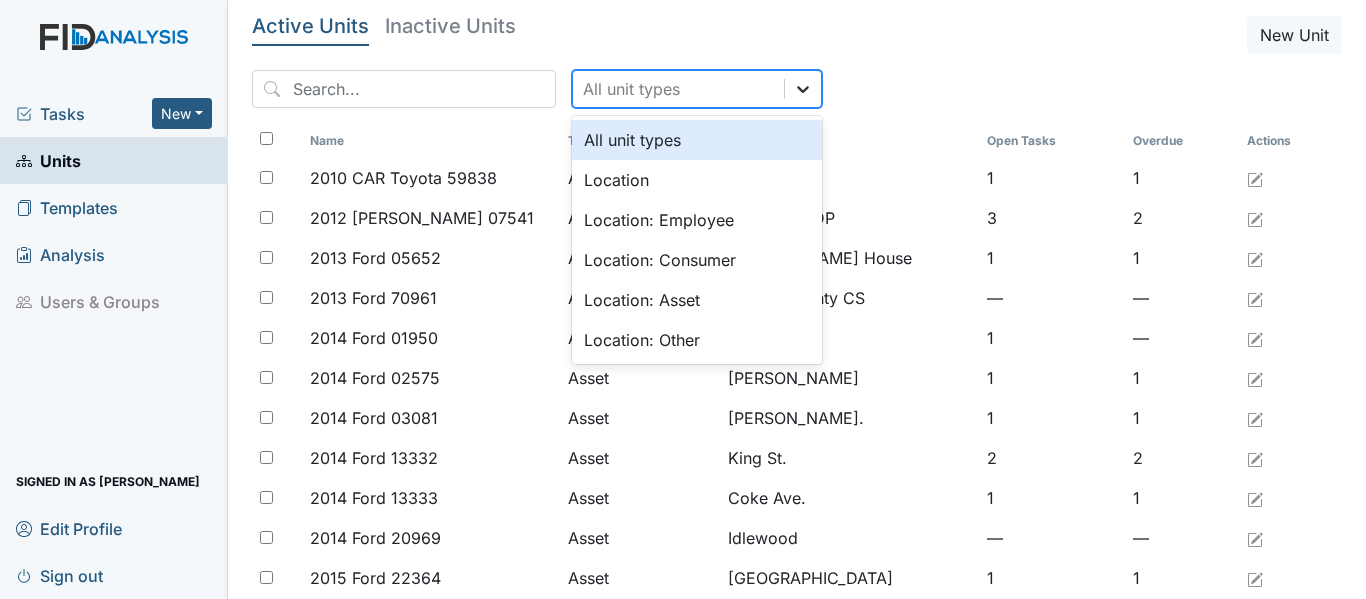 click 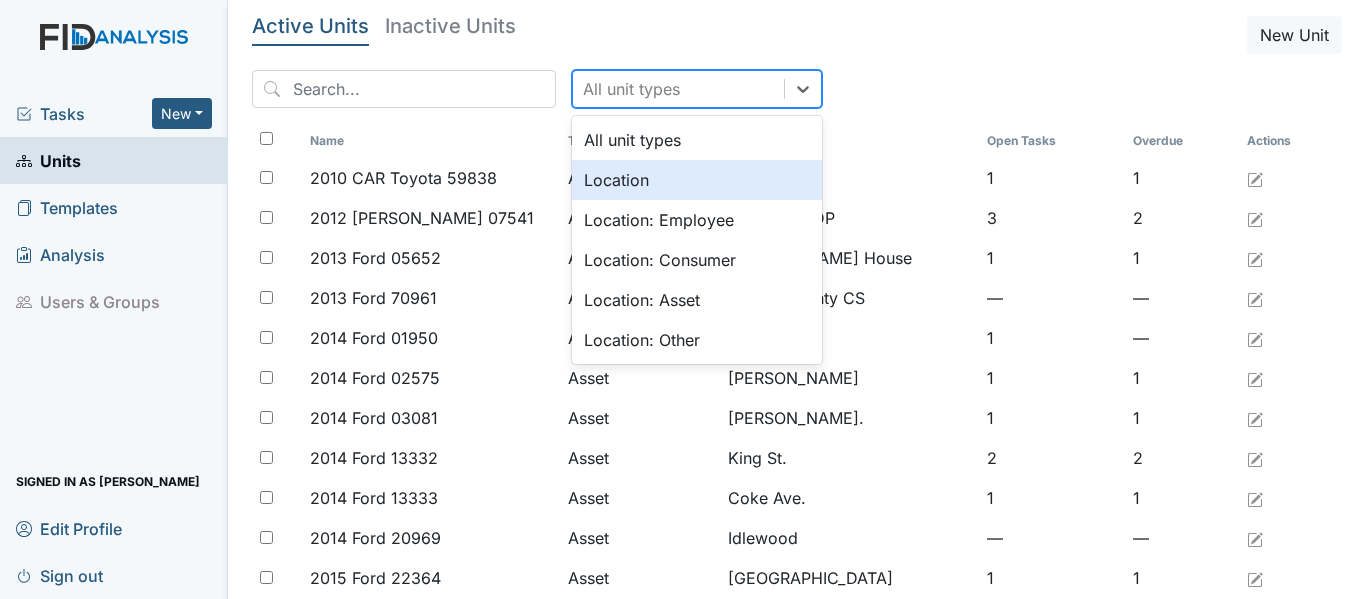 click on "Location" at bounding box center (697, 180) 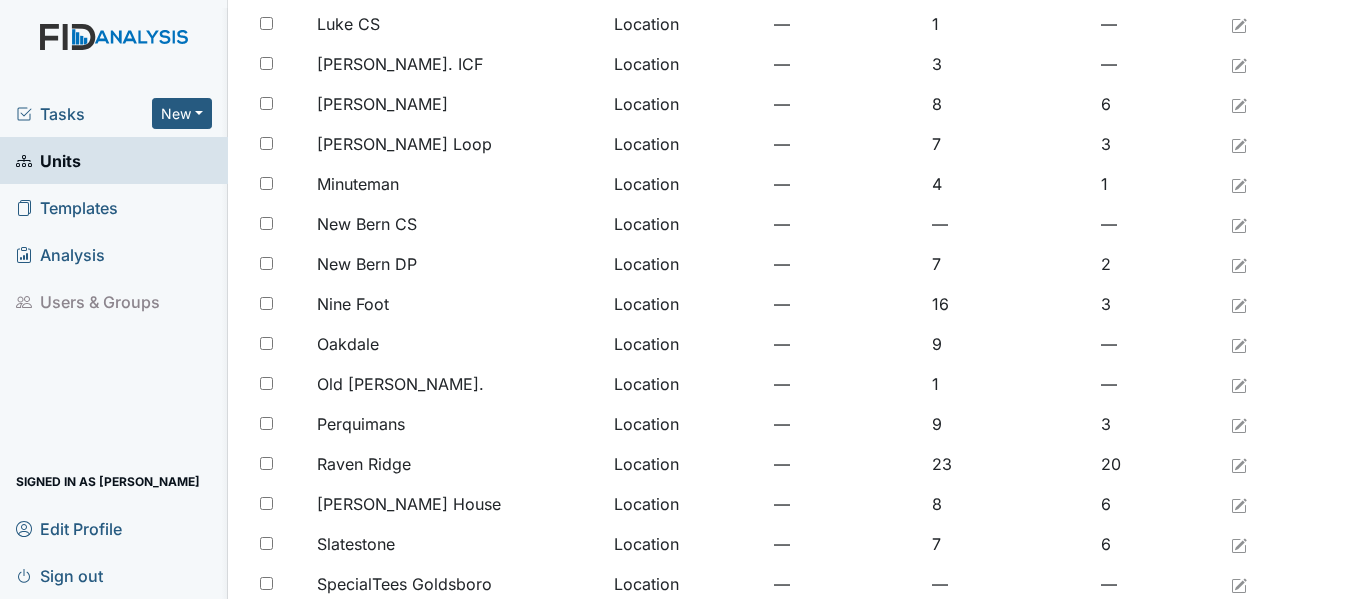 scroll, scrollTop: 1645, scrollLeft: 0, axis: vertical 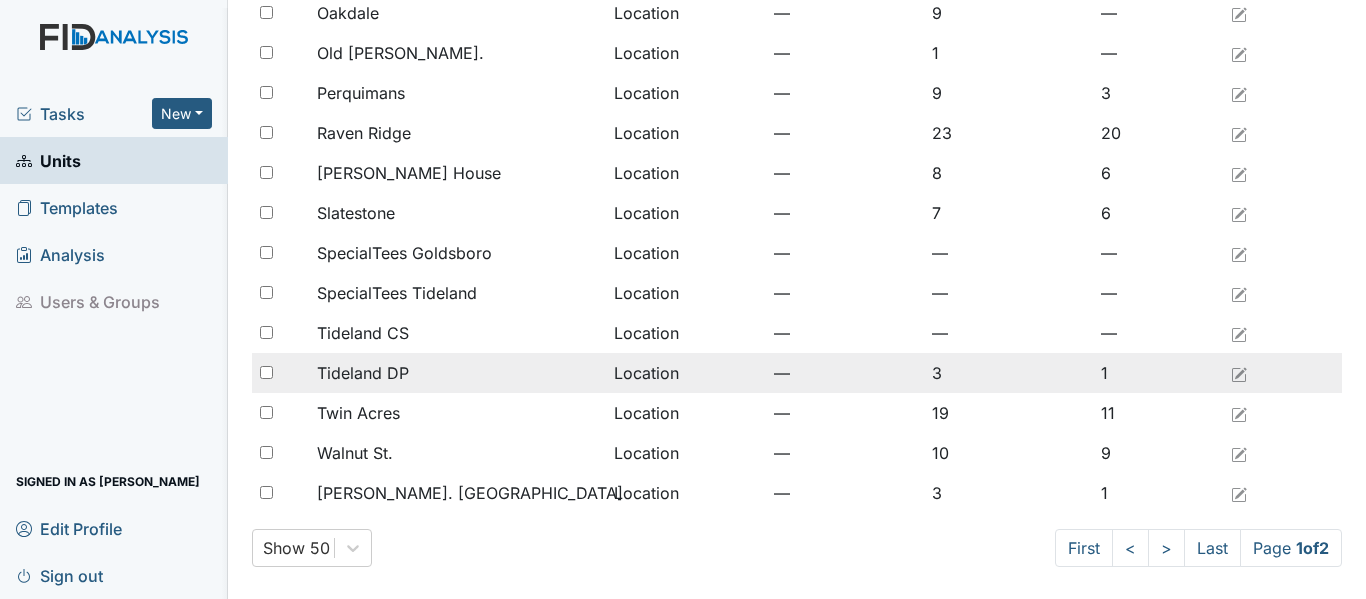 click on "Tideland DP" at bounding box center (363, 373) 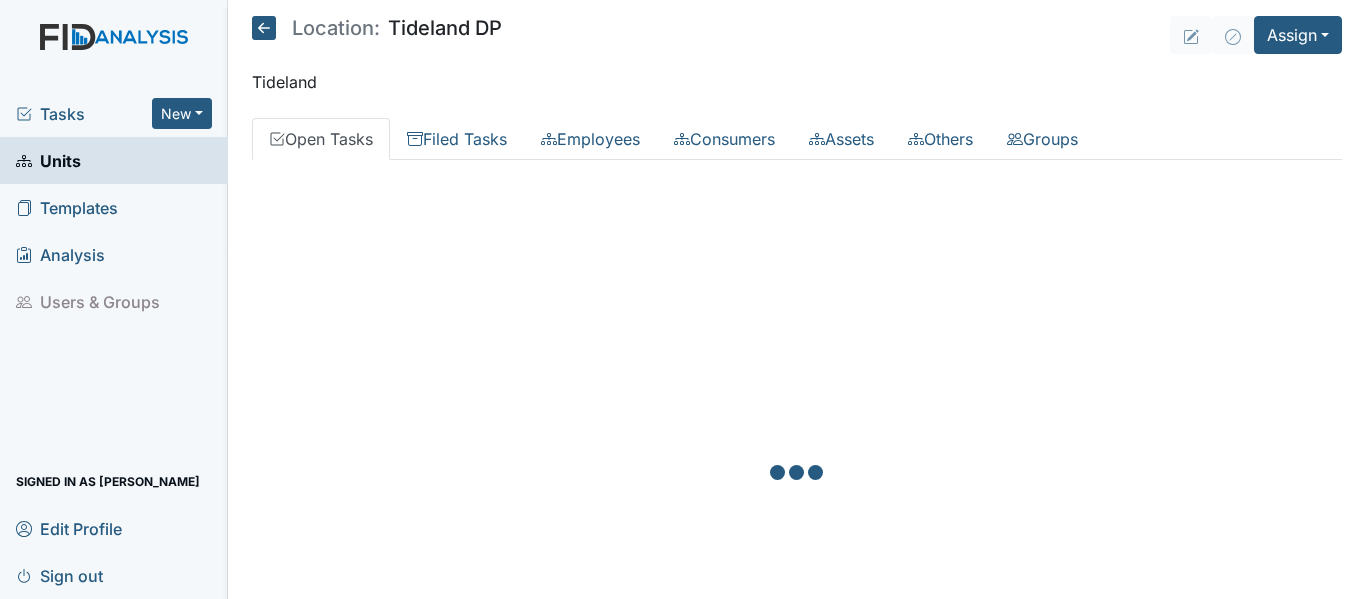 scroll, scrollTop: 0, scrollLeft: 0, axis: both 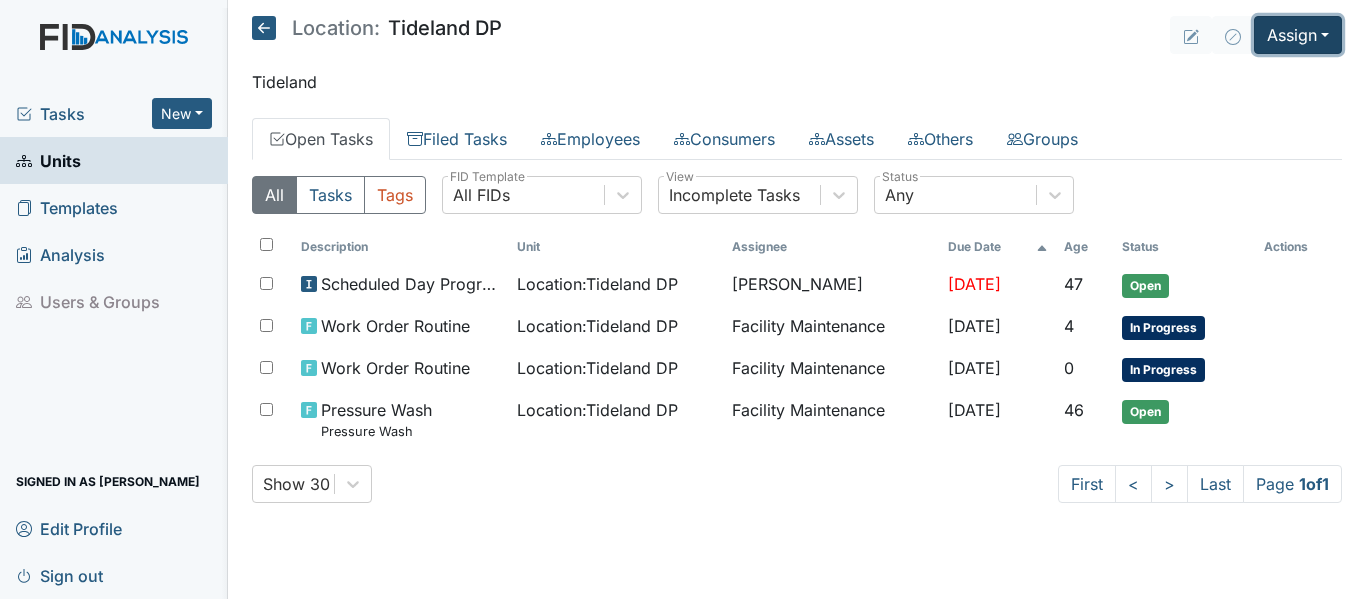 click on "Assign" at bounding box center [1298, 35] 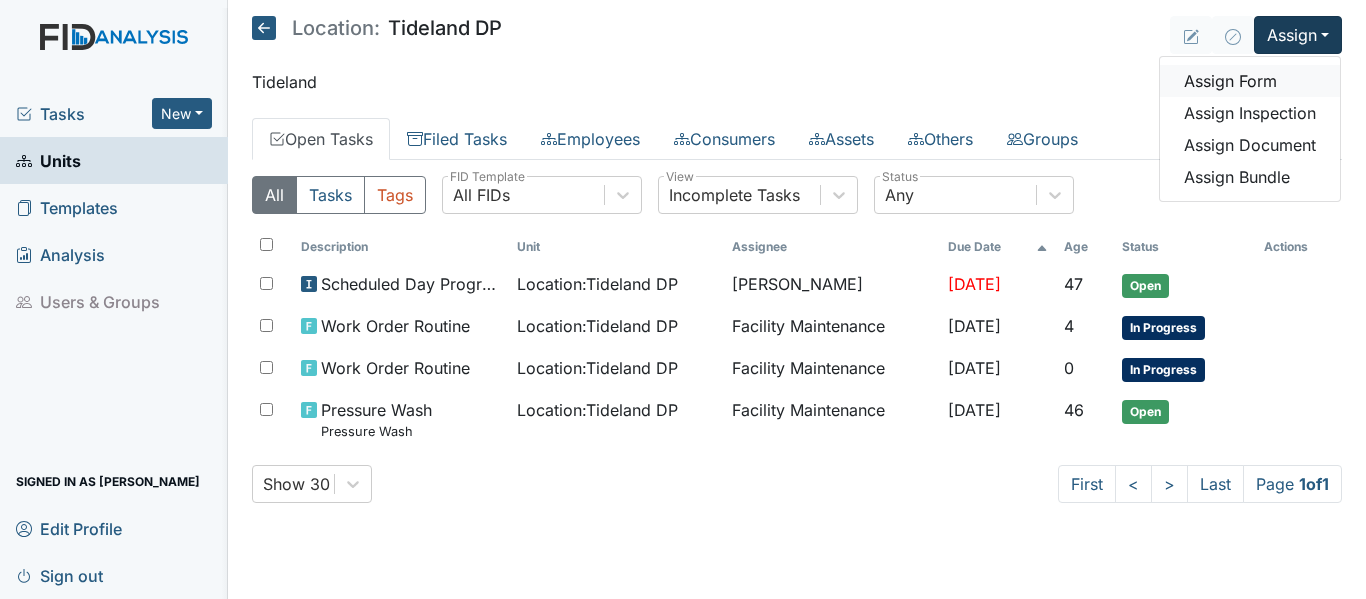 click on "Assign Form" at bounding box center [1250, 81] 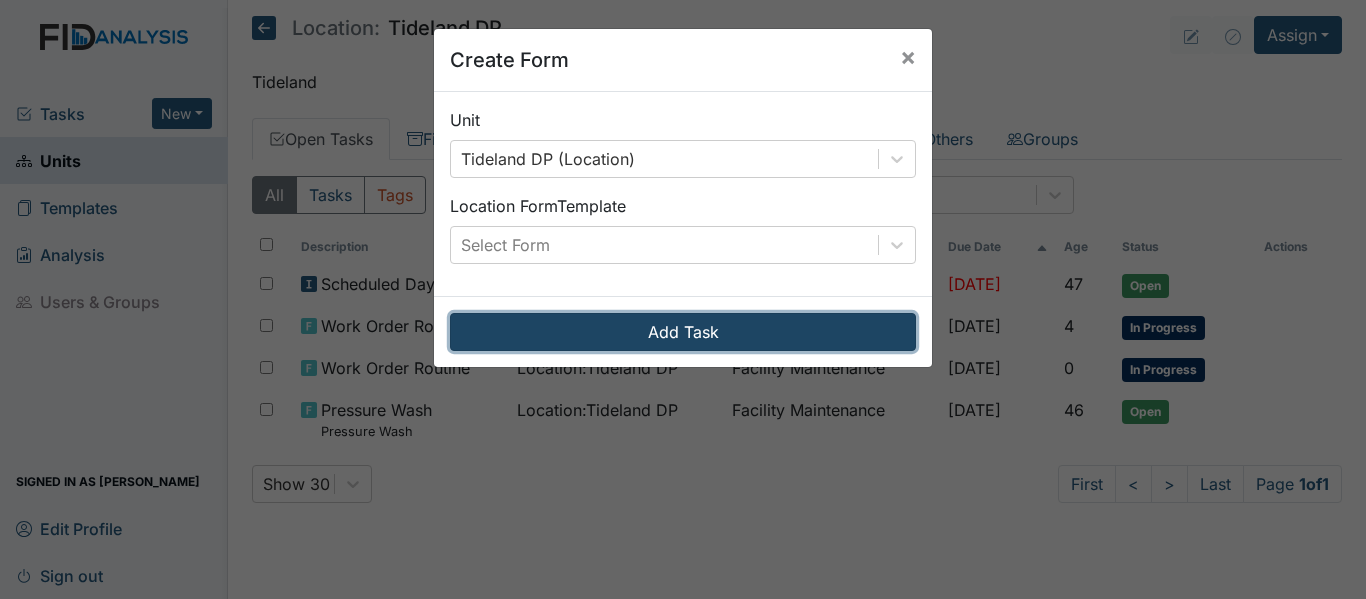 click on "Add Task" at bounding box center (683, 332) 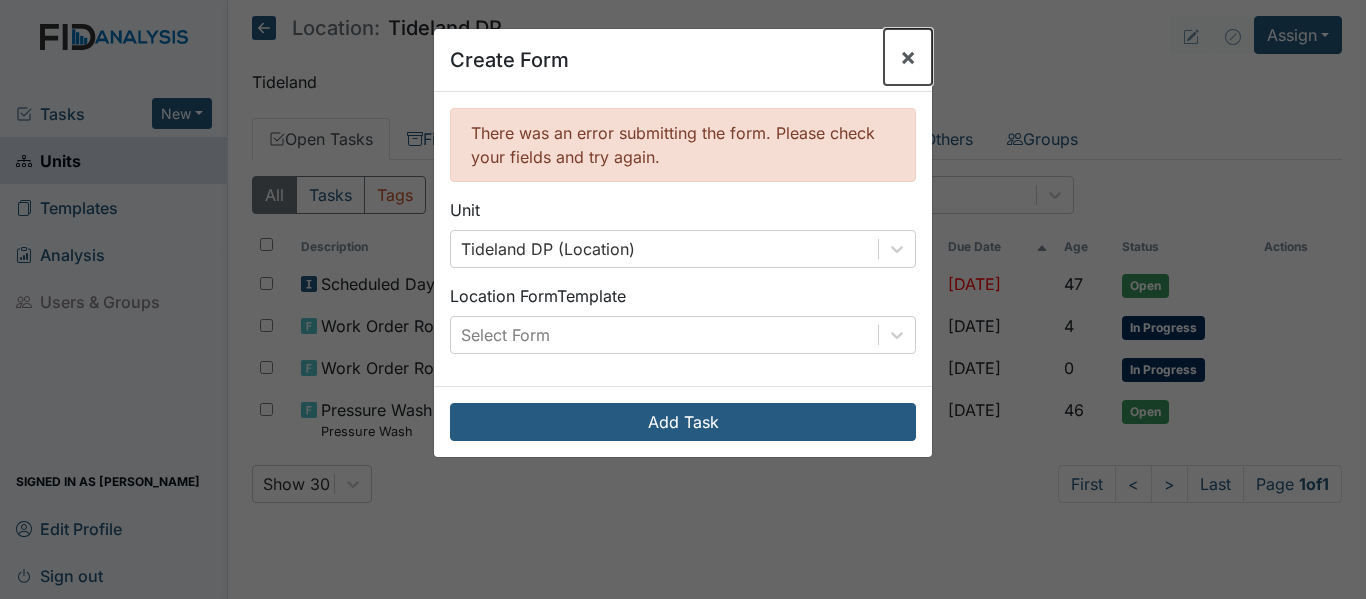 click on "×" at bounding box center (908, 56) 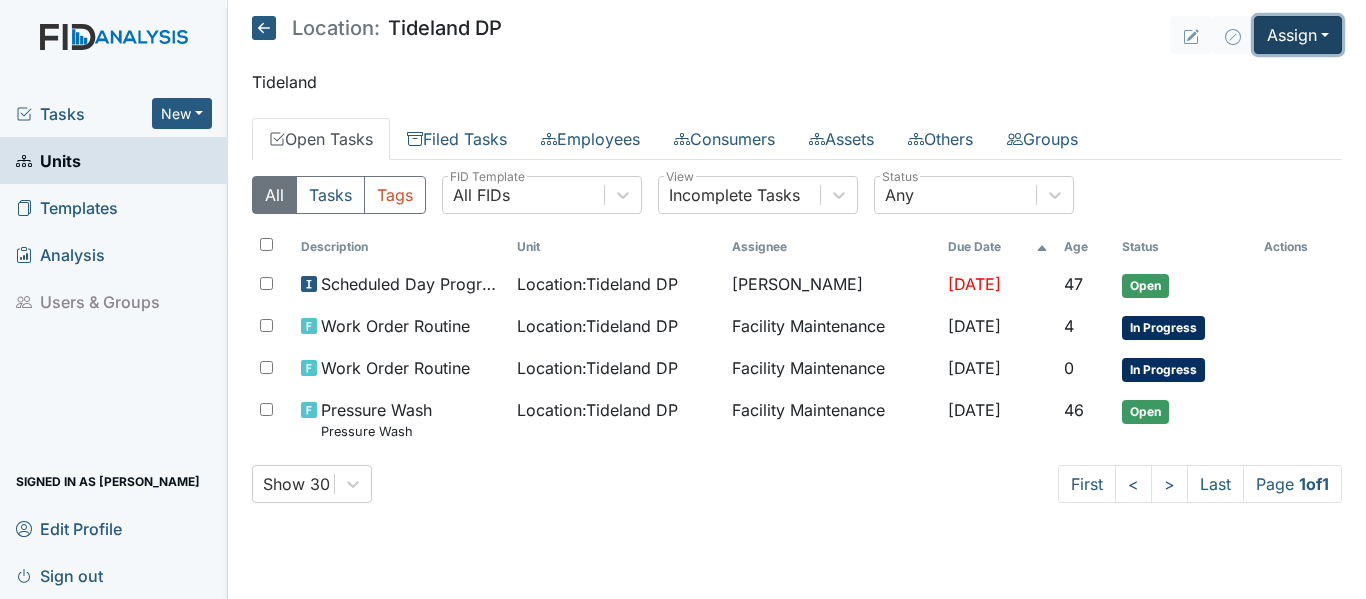 click on "Assign" at bounding box center (1298, 35) 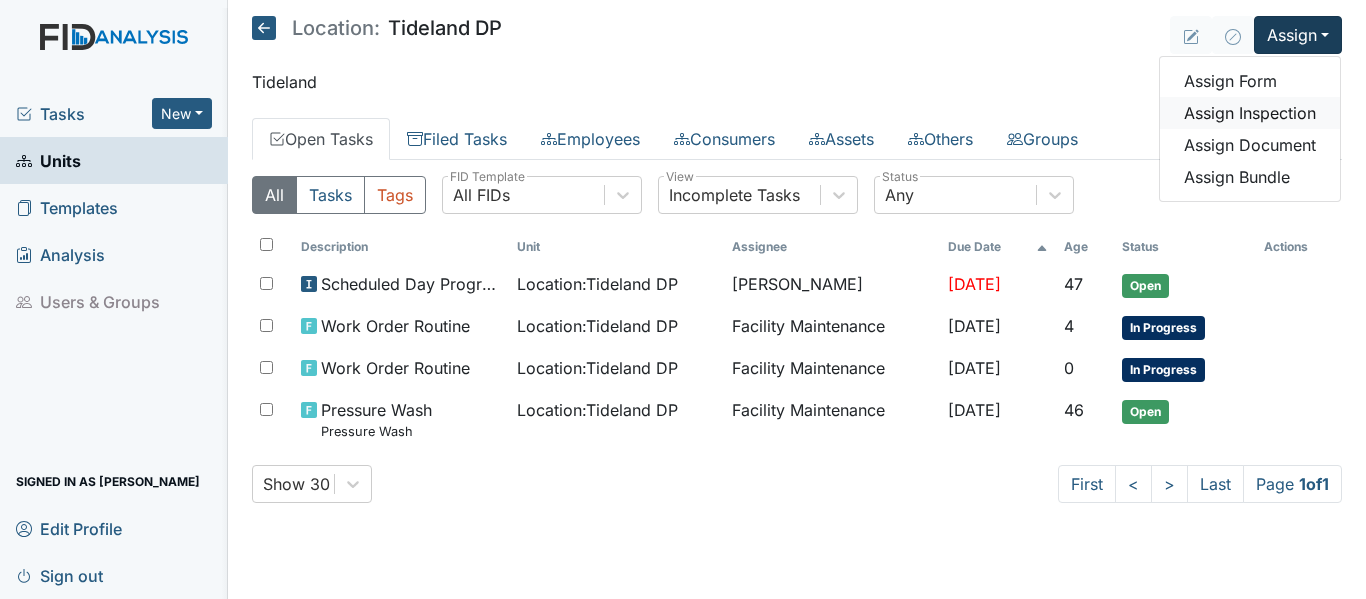 click on "Assign Inspection" at bounding box center [1250, 113] 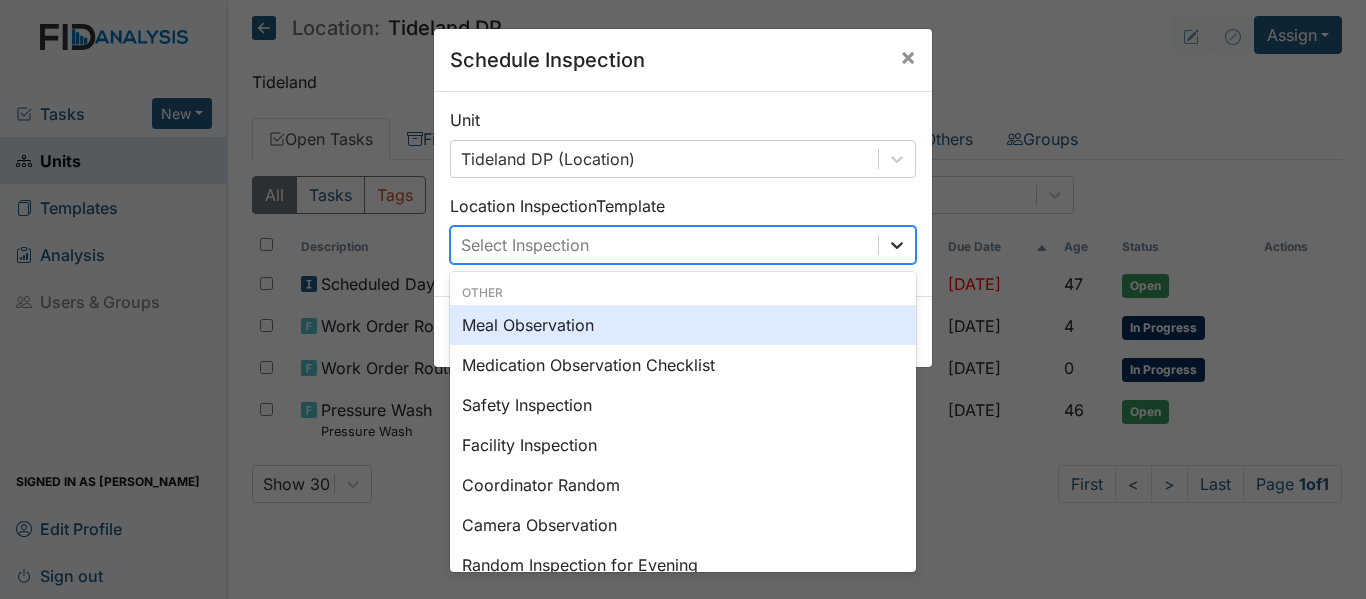 click 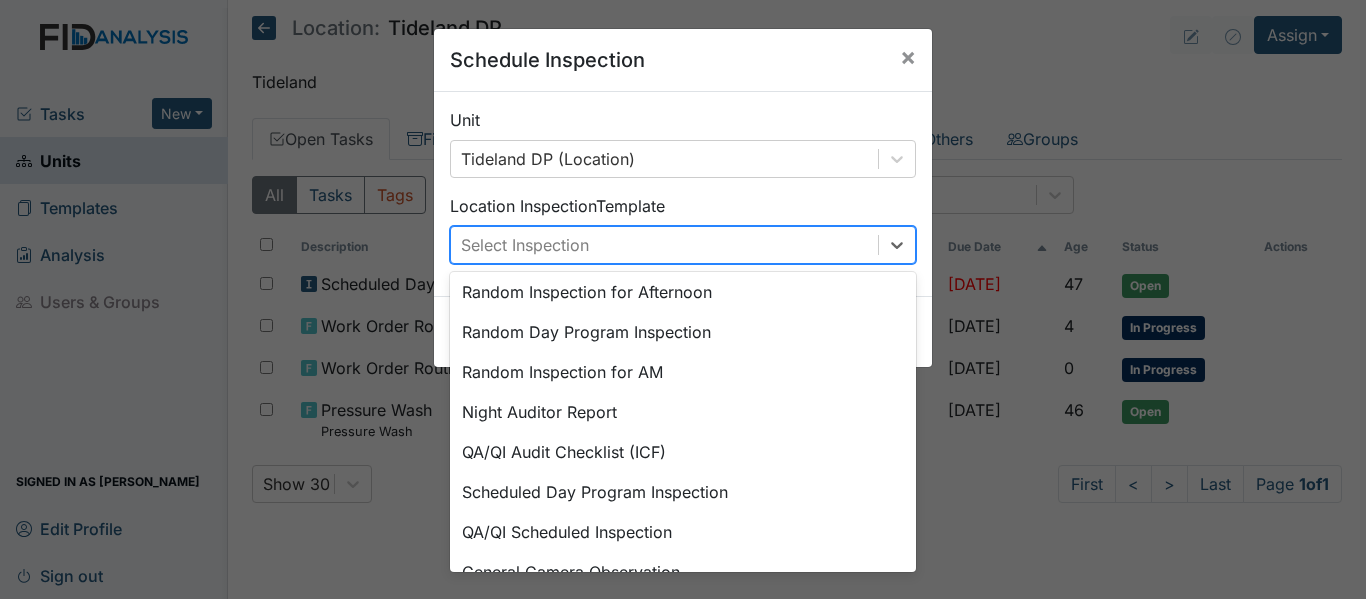 scroll, scrollTop: 345, scrollLeft: 0, axis: vertical 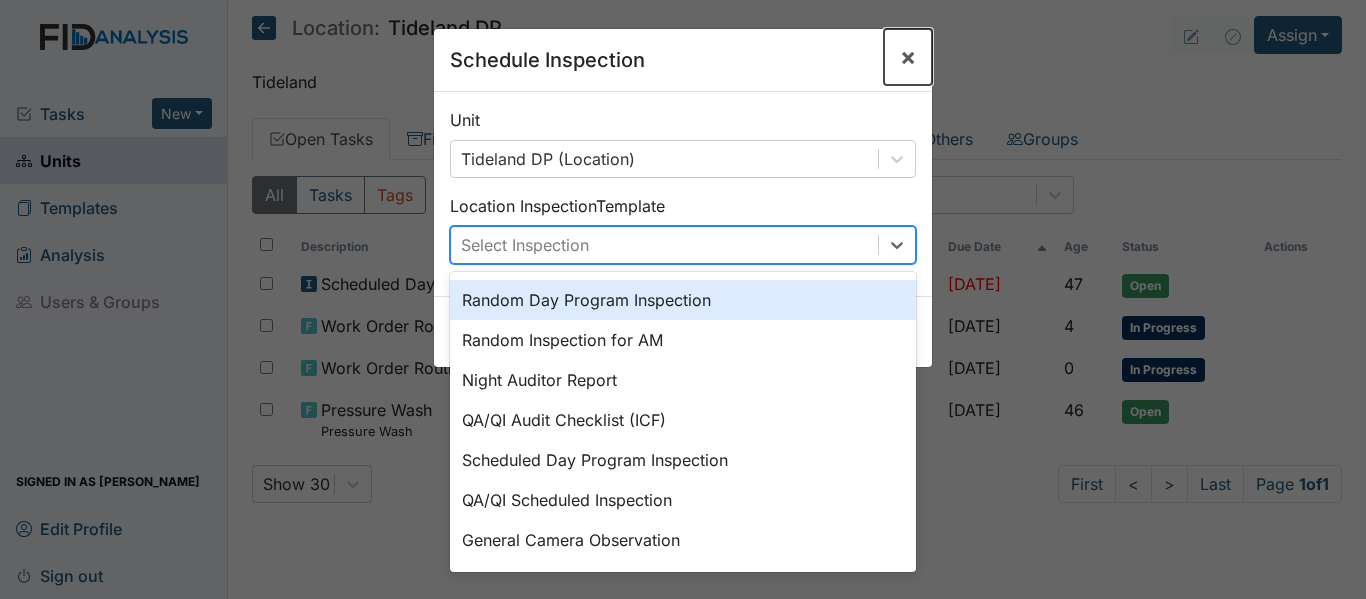 click on "×" at bounding box center (908, 56) 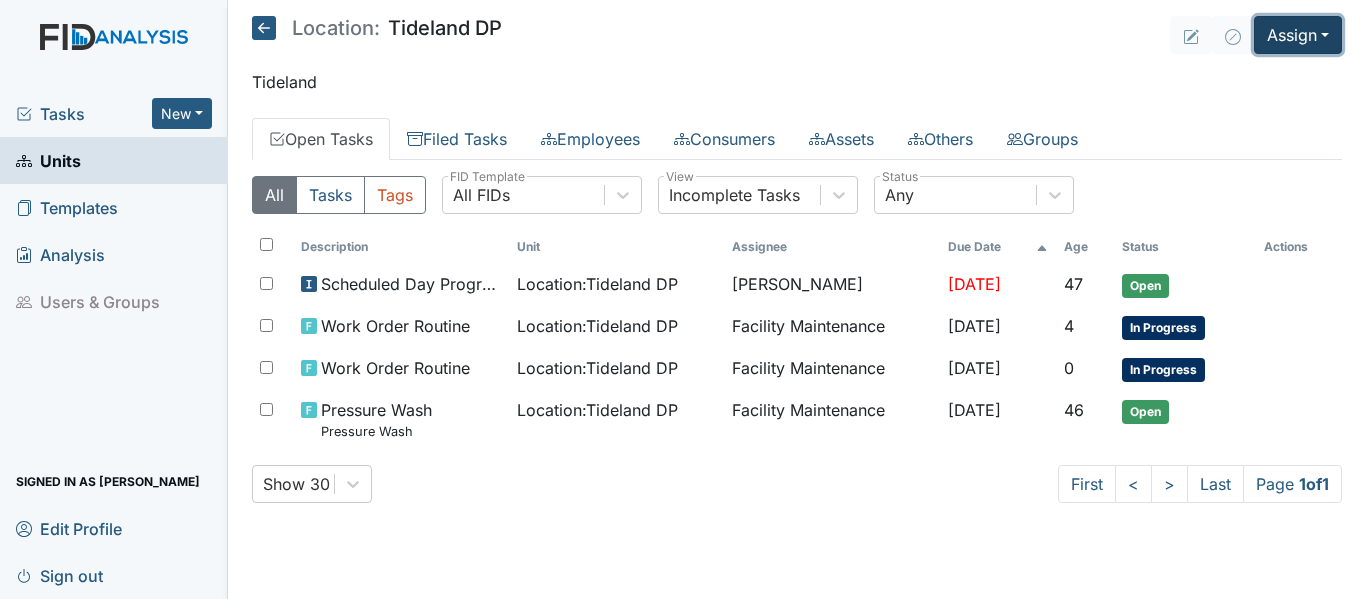 click on "Assign" at bounding box center (1298, 35) 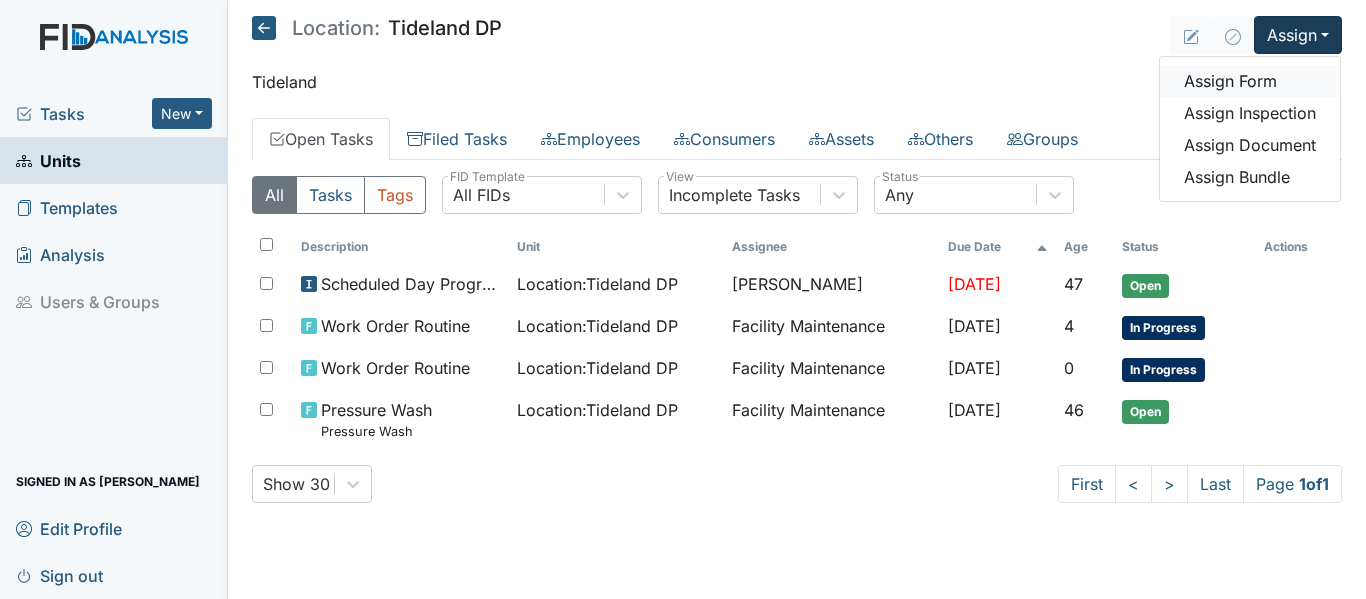 click on "Assign Form" at bounding box center (1250, 81) 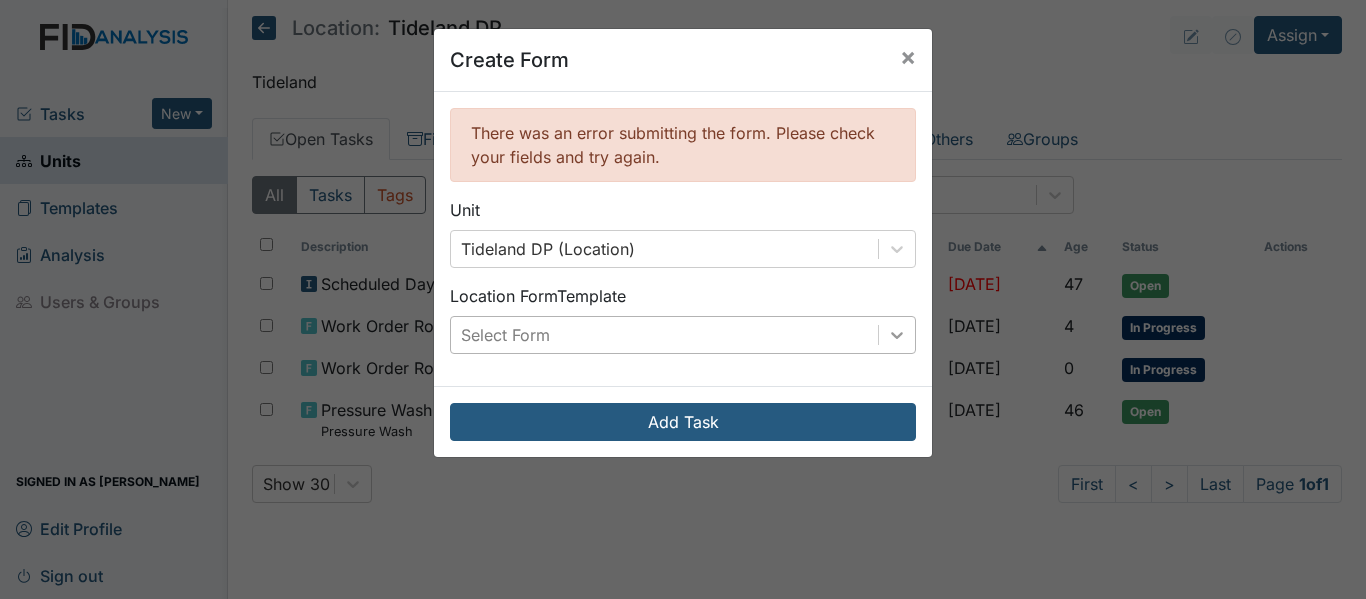 scroll, scrollTop: 0, scrollLeft: 0, axis: both 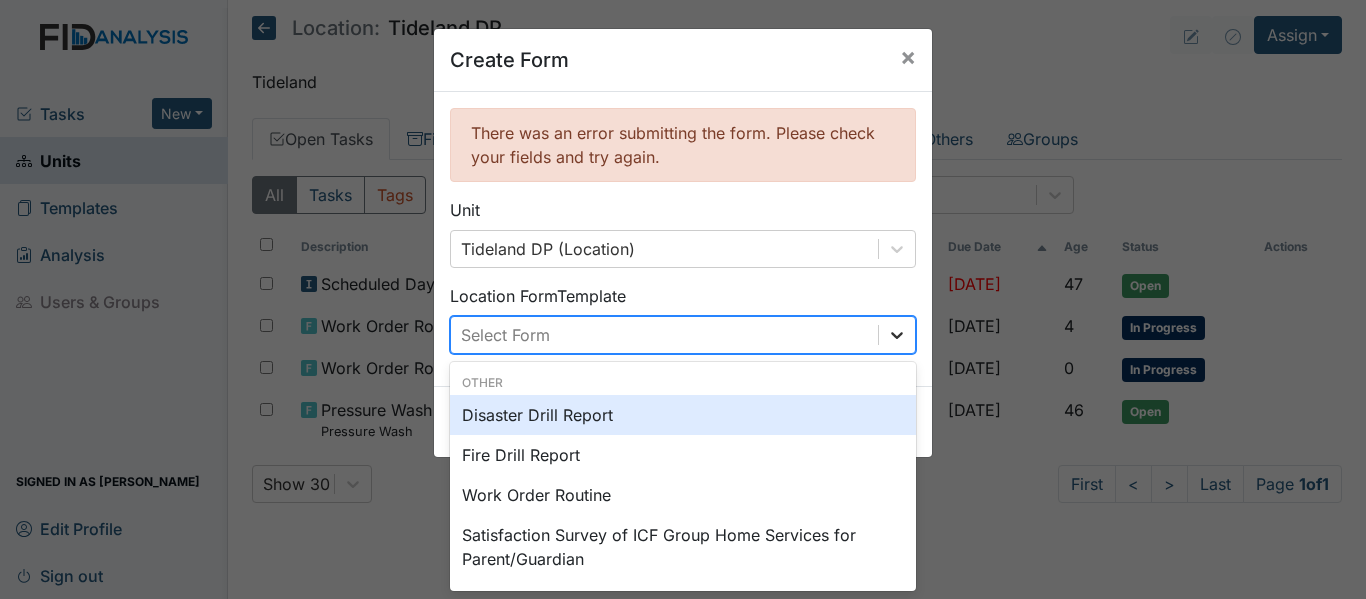 click 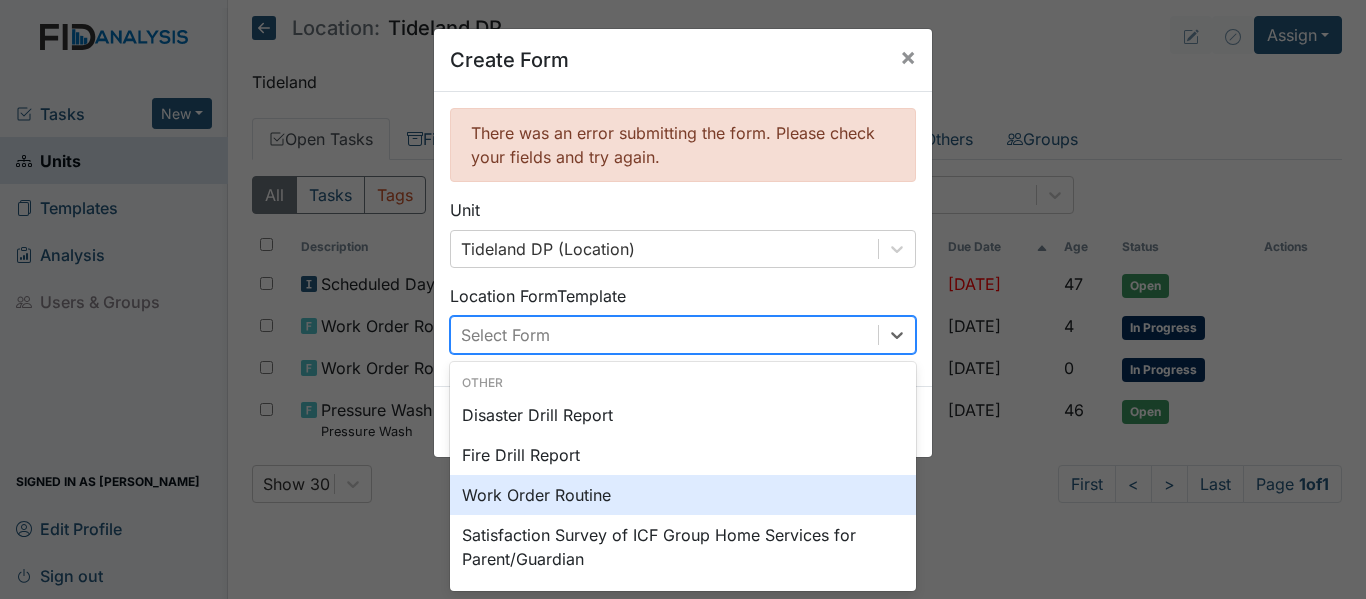 click on "Work Order Routine" at bounding box center [683, 495] 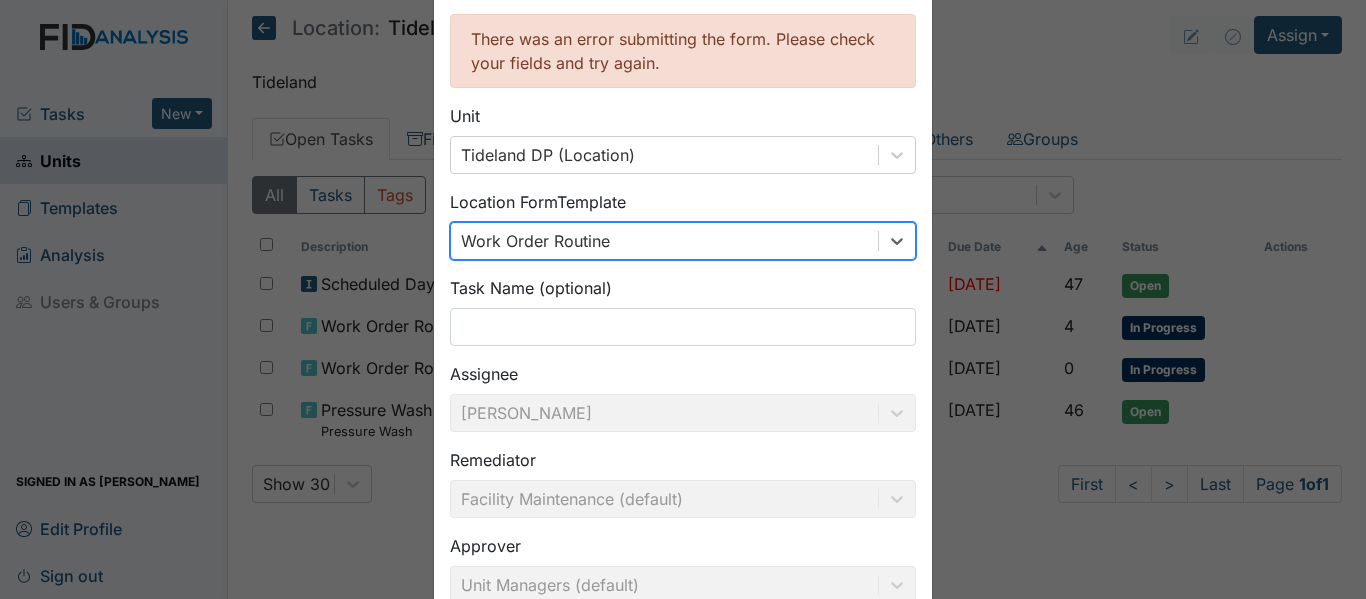 scroll, scrollTop: 317, scrollLeft: 0, axis: vertical 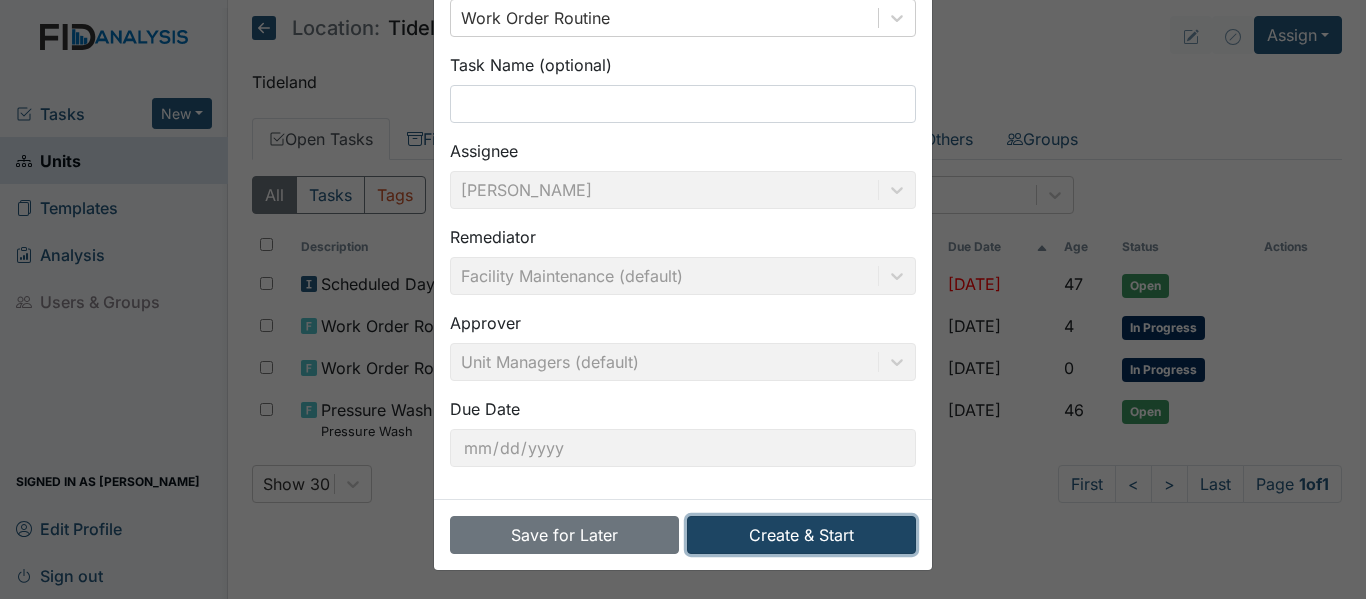 click on "Create & Start" at bounding box center (801, 535) 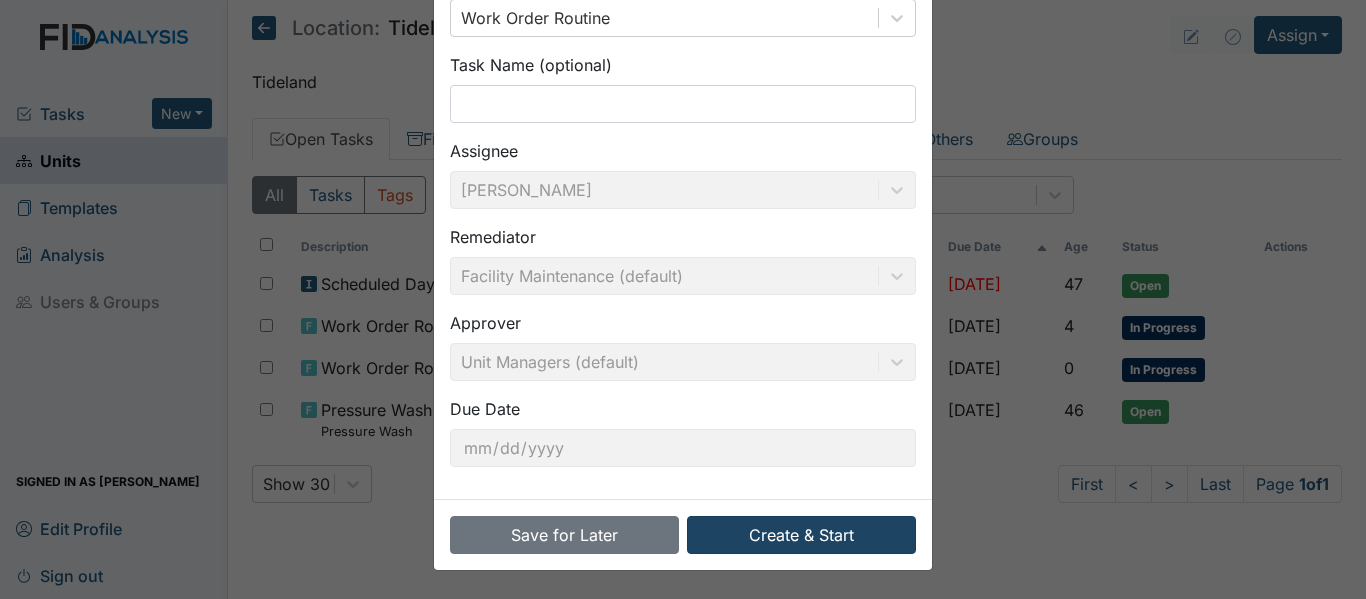 scroll, scrollTop: 227, scrollLeft: 0, axis: vertical 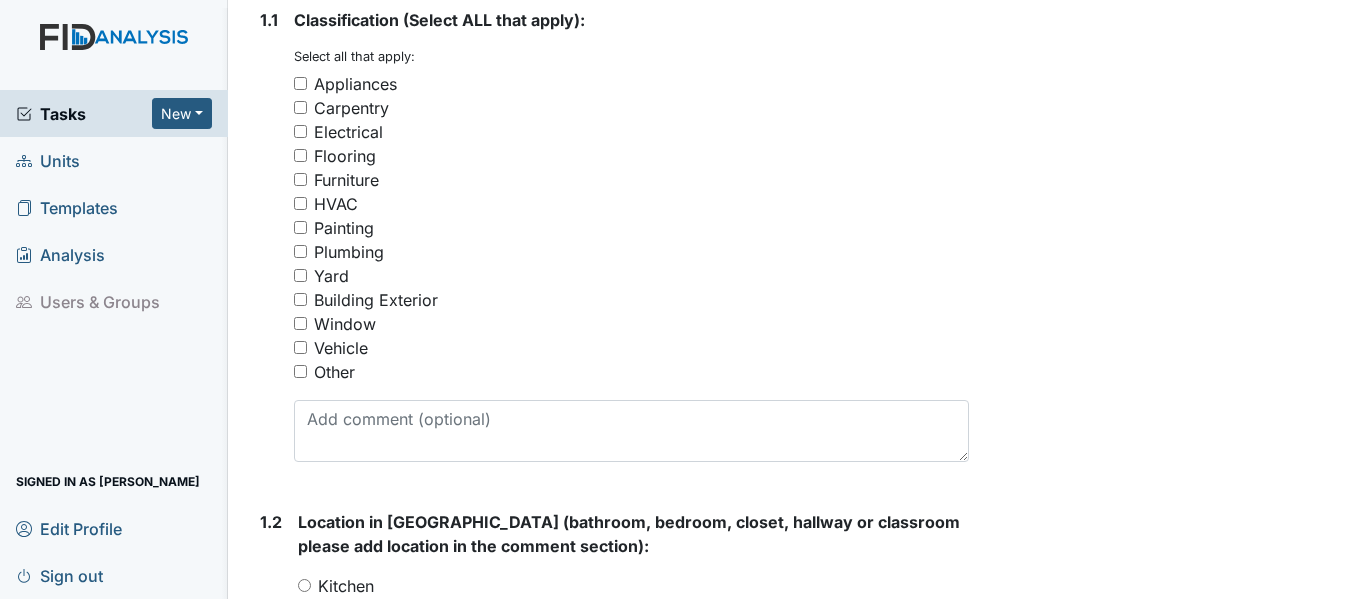 click on "Carpentry" at bounding box center [300, 107] 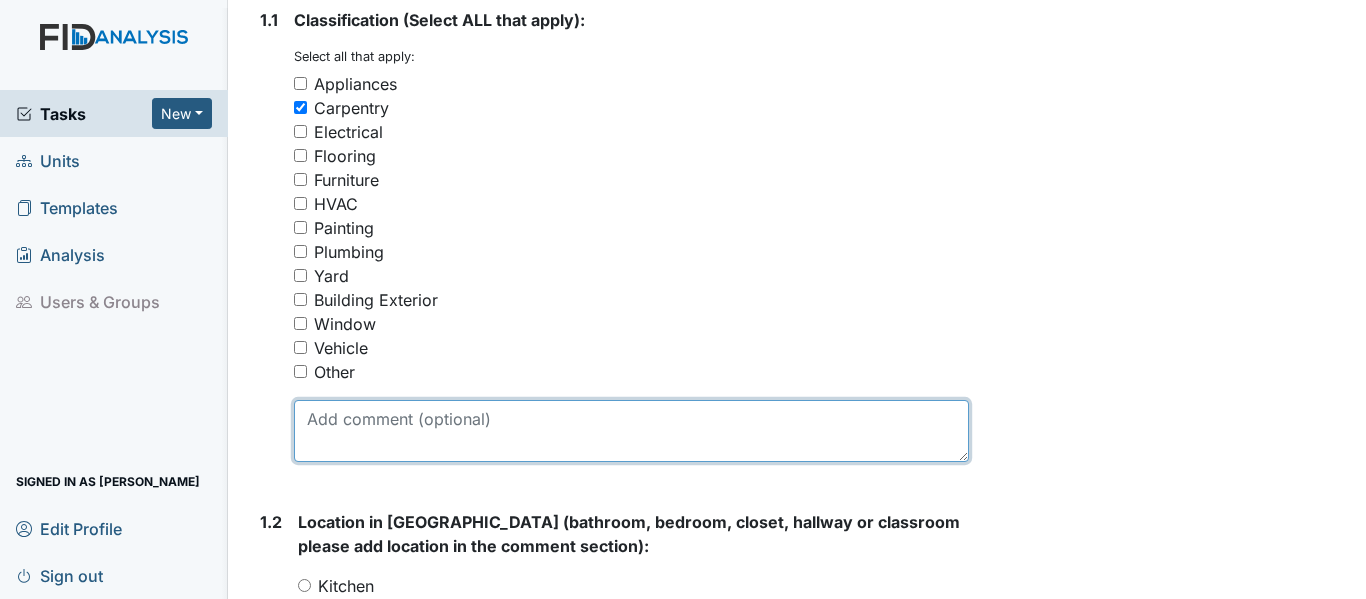 click at bounding box center [631, 431] 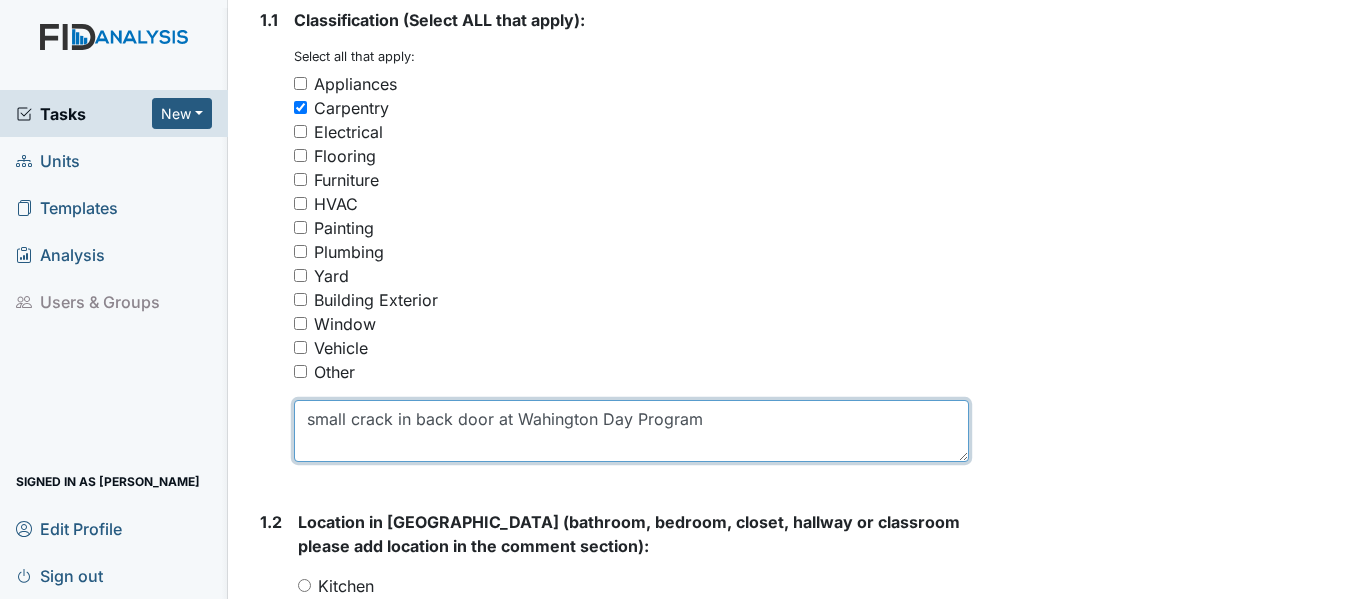 click on "small crack in back door at Wahington Day Program" at bounding box center (631, 431) 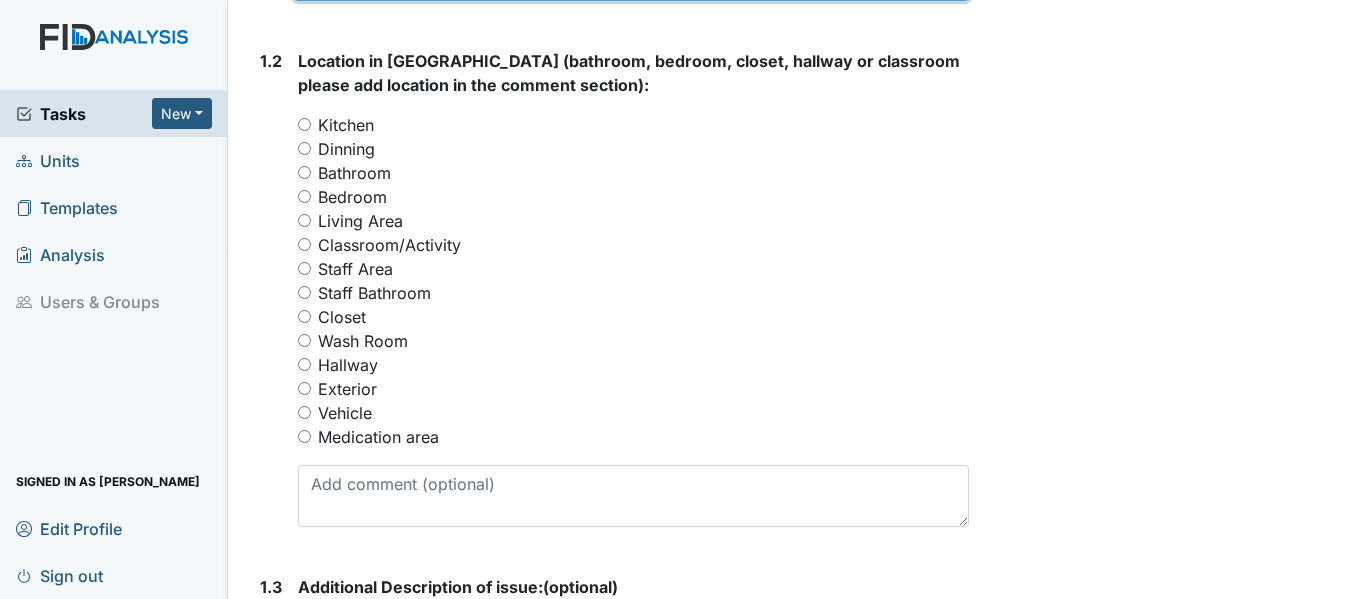 scroll, scrollTop: 840, scrollLeft: 0, axis: vertical 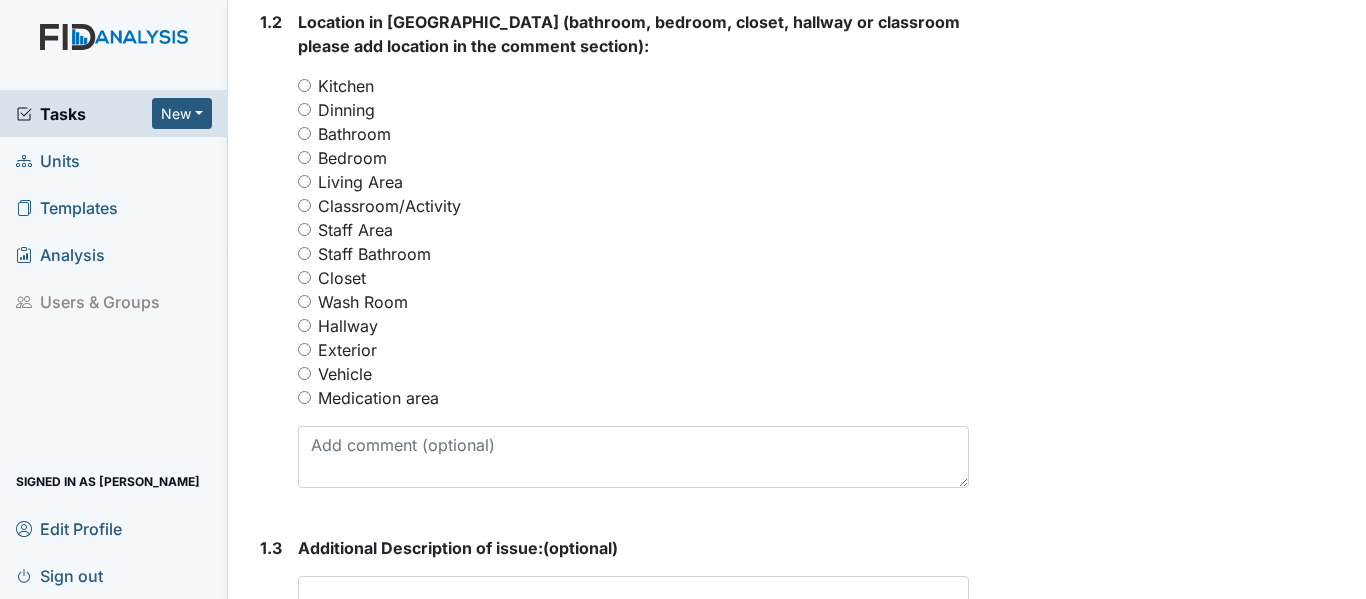 type on "small crack in back door at Washington Day Program" 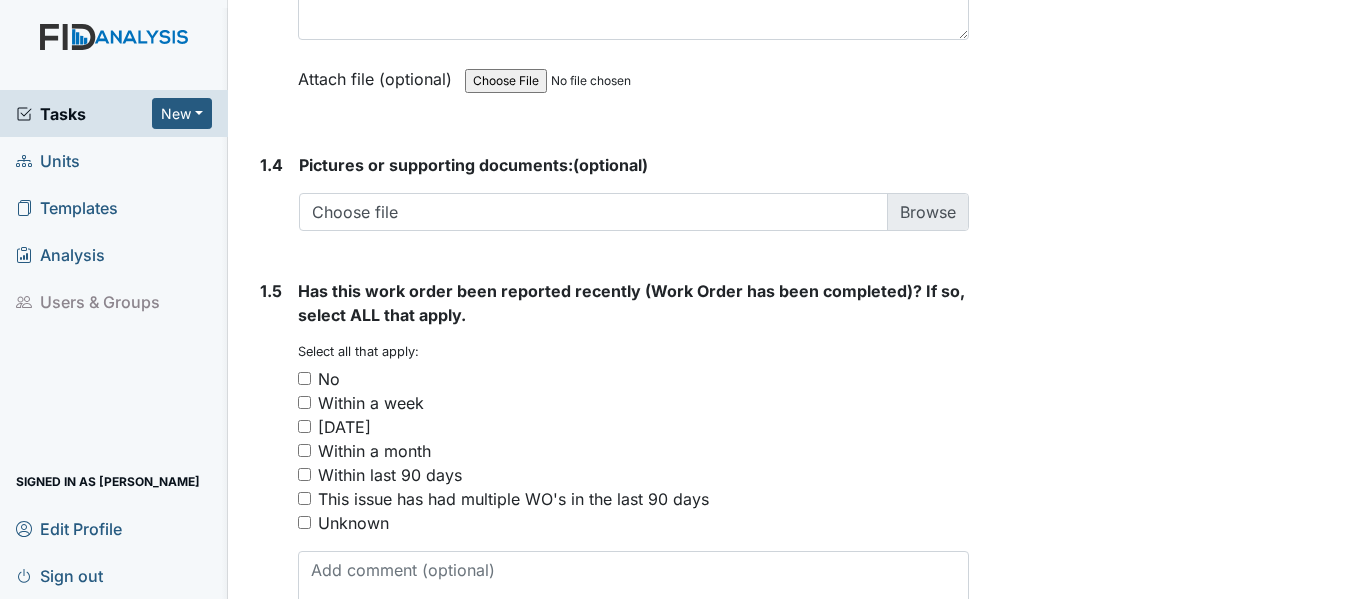scroll, scrollTop: 1454, scrollLeft: 0, axis: vertical 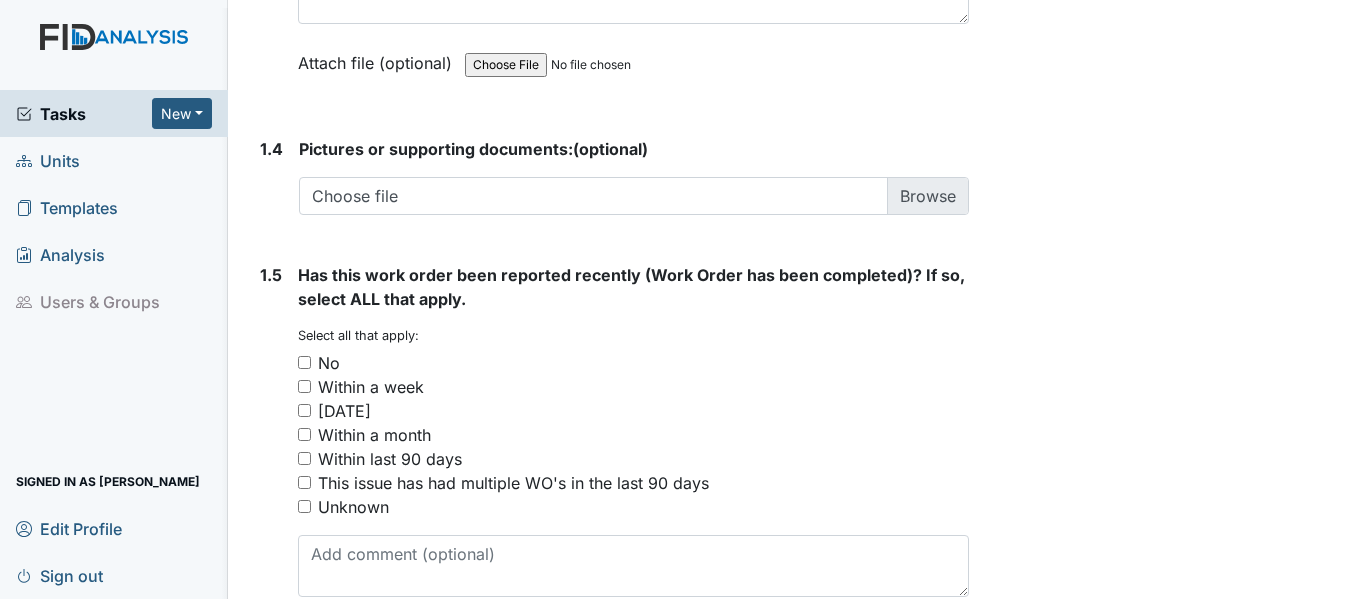 click on "No" at bounding box center [304, 362] 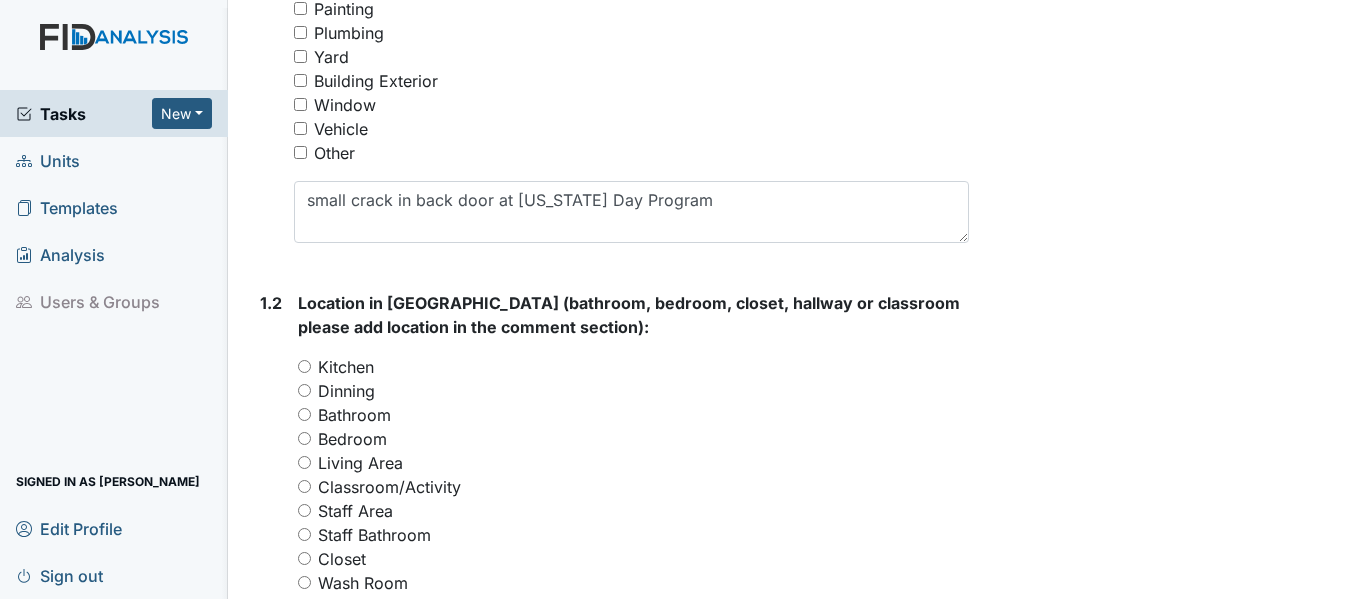 scroll, scrollTop: 547, scrollLeft: 0, axis: vertical 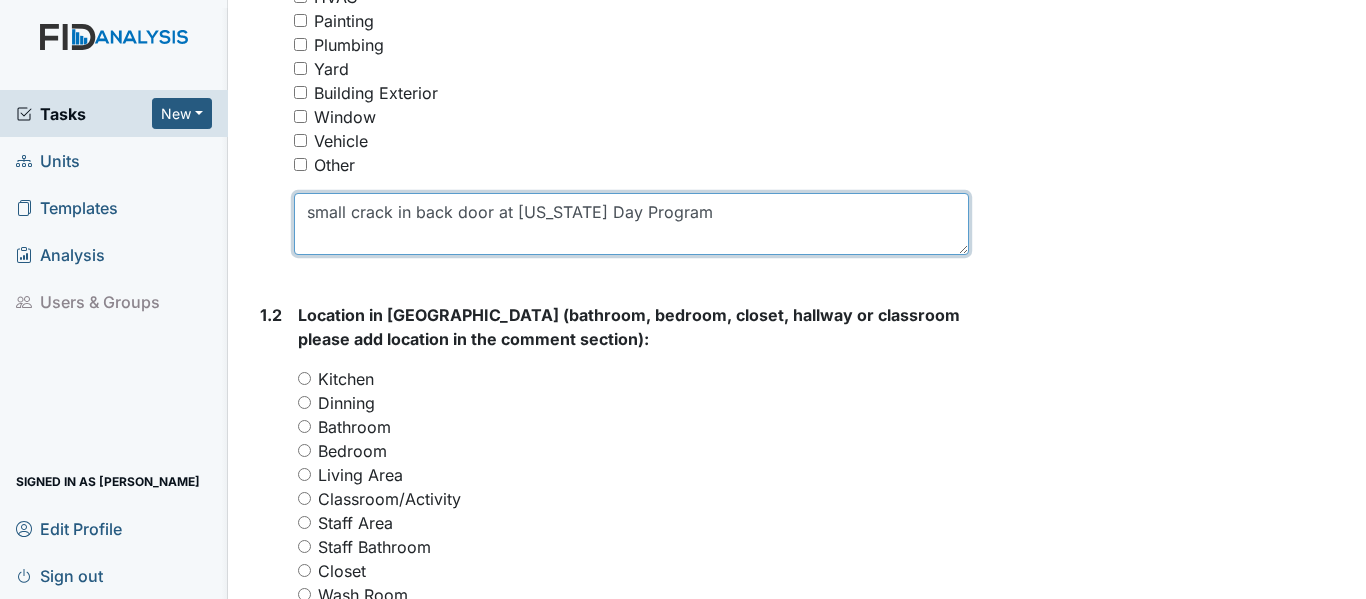 click on "small crack in back door at Washington Day Program" at bounding box center (631, 224) 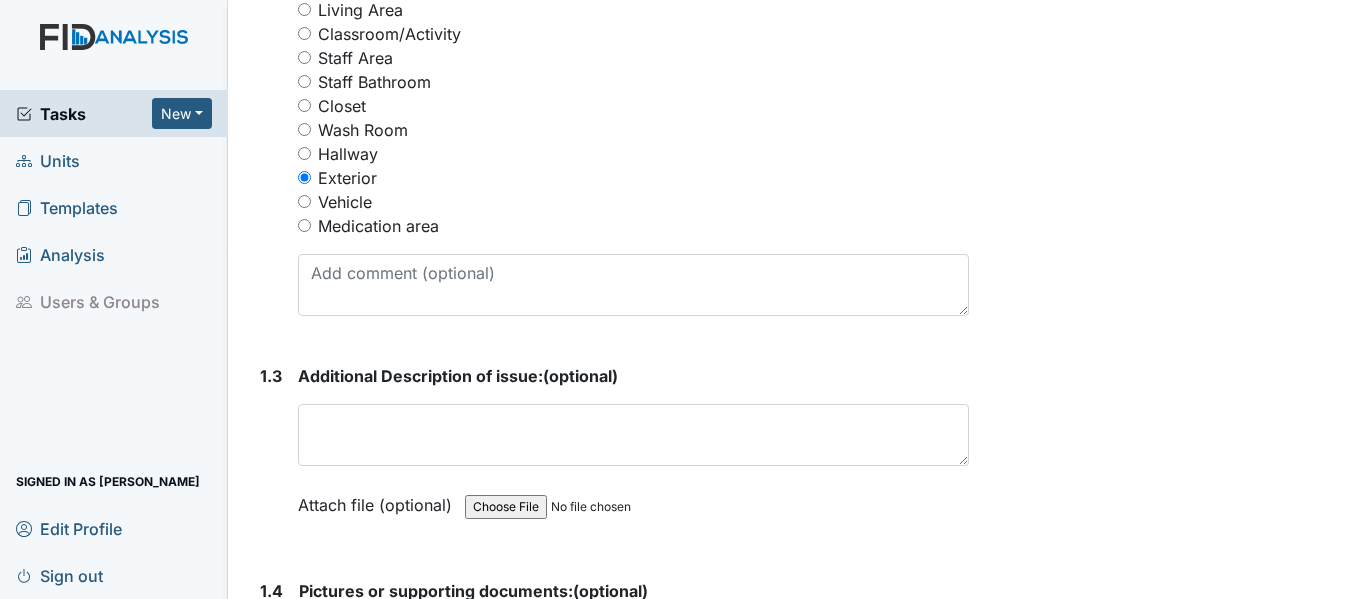 scroll, scrollTop: 1020, scrollLeft: 0, axis: vertical 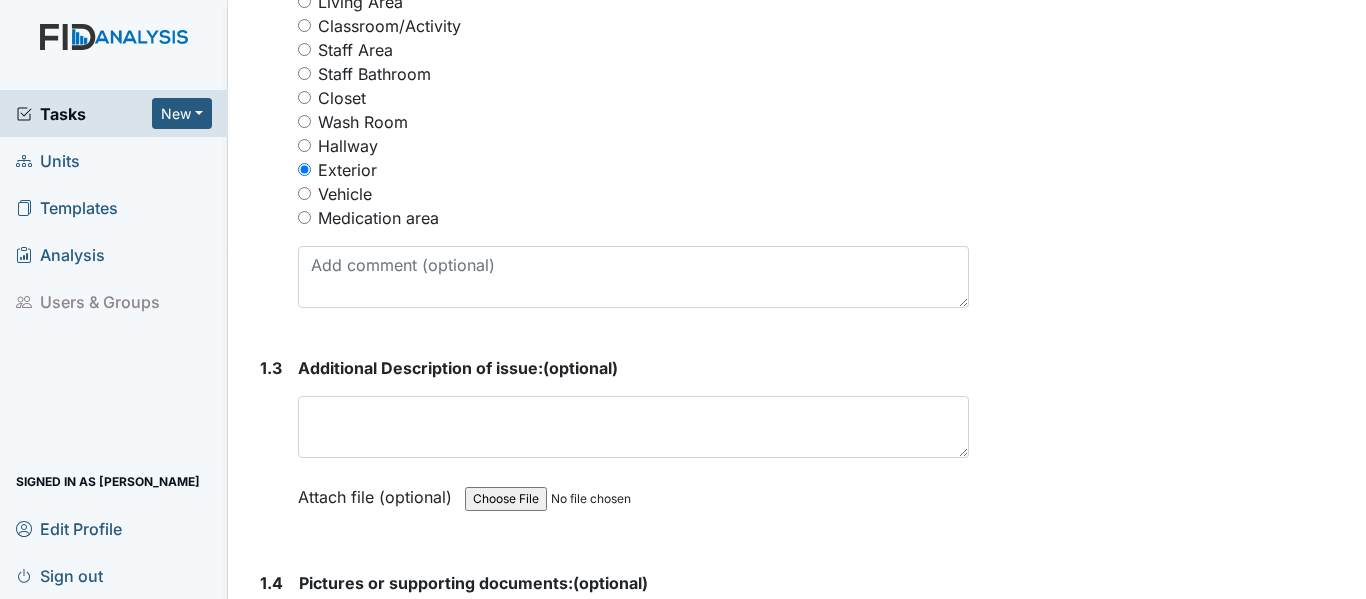 type on "small crack in back door at Washington Day Program, found a baby snake inside the building" 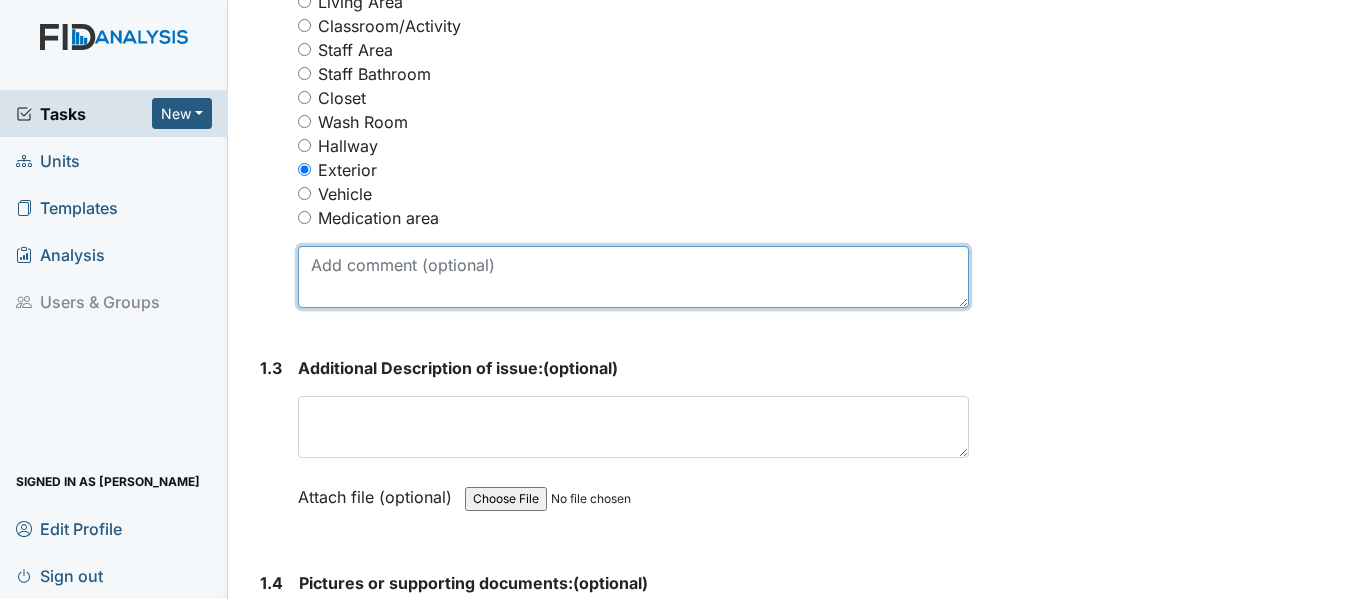 click at bounding box center (633, 277) 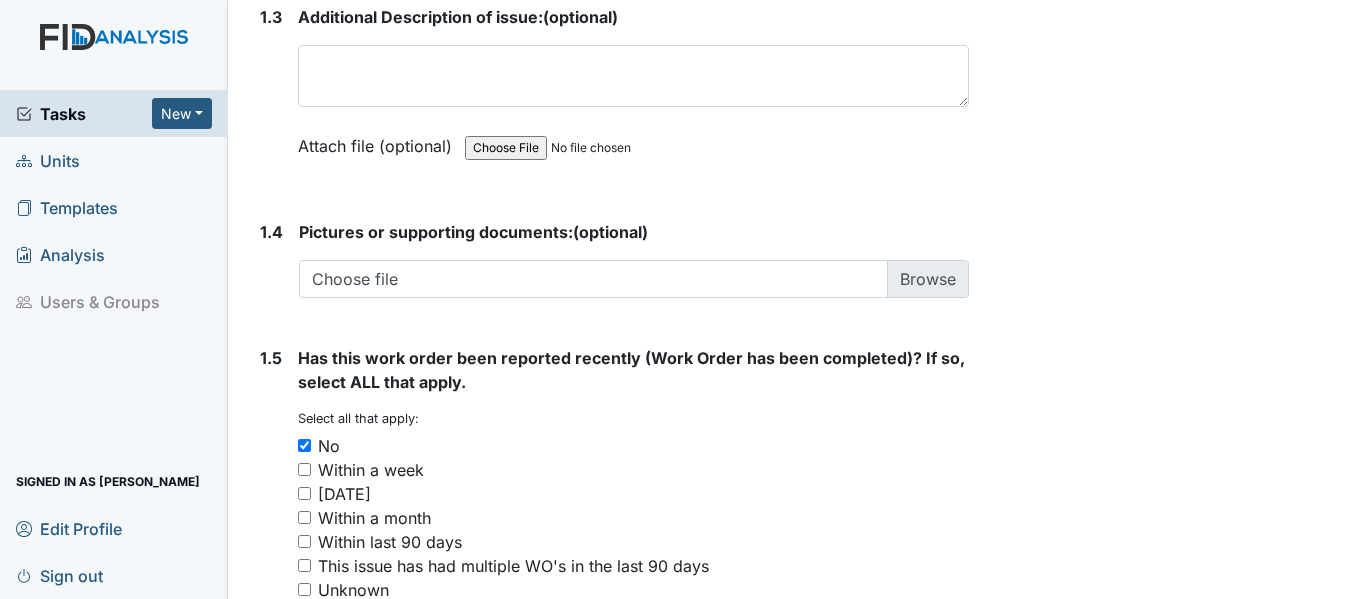 scroll, scrollTop: 1602, scrollLeft: 0, axis: vertical 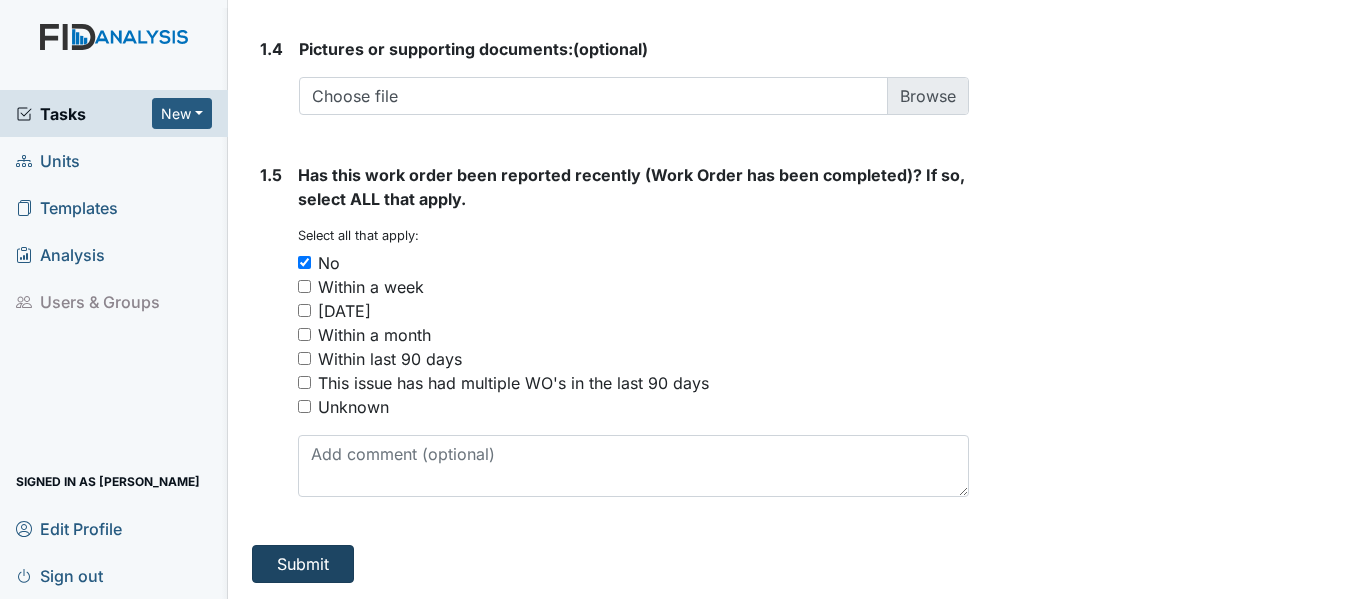 type on "small crack in Day Program back door" 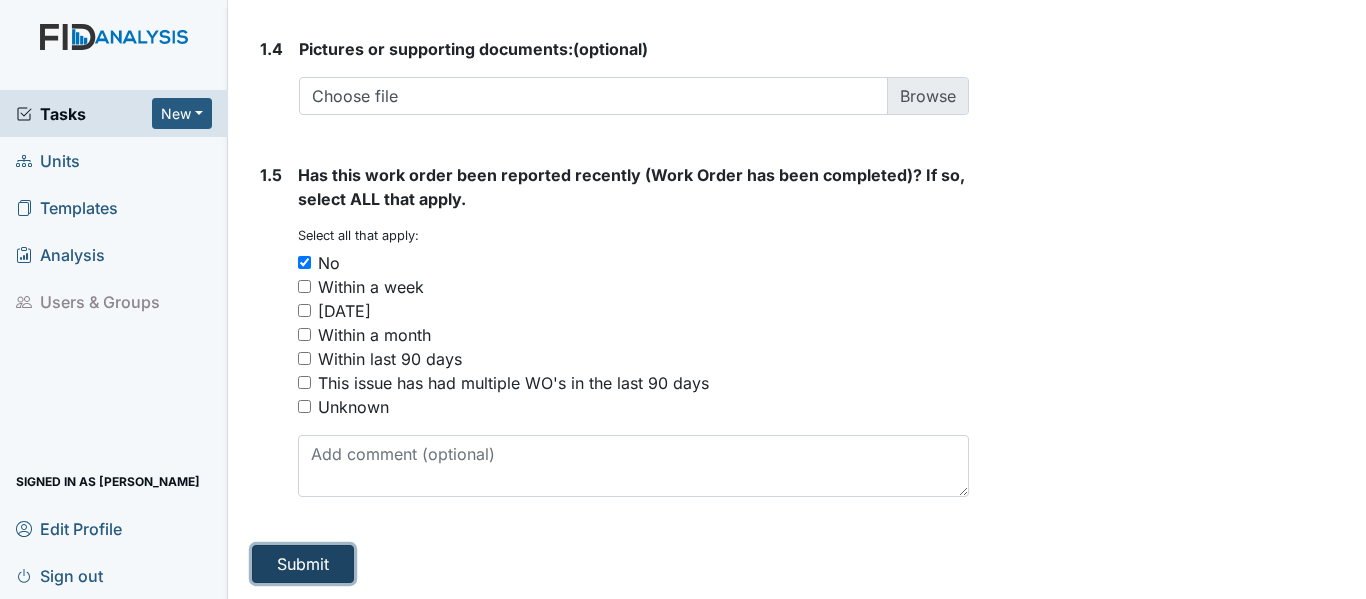 click on "Submit" at bounding box center [303, 564] 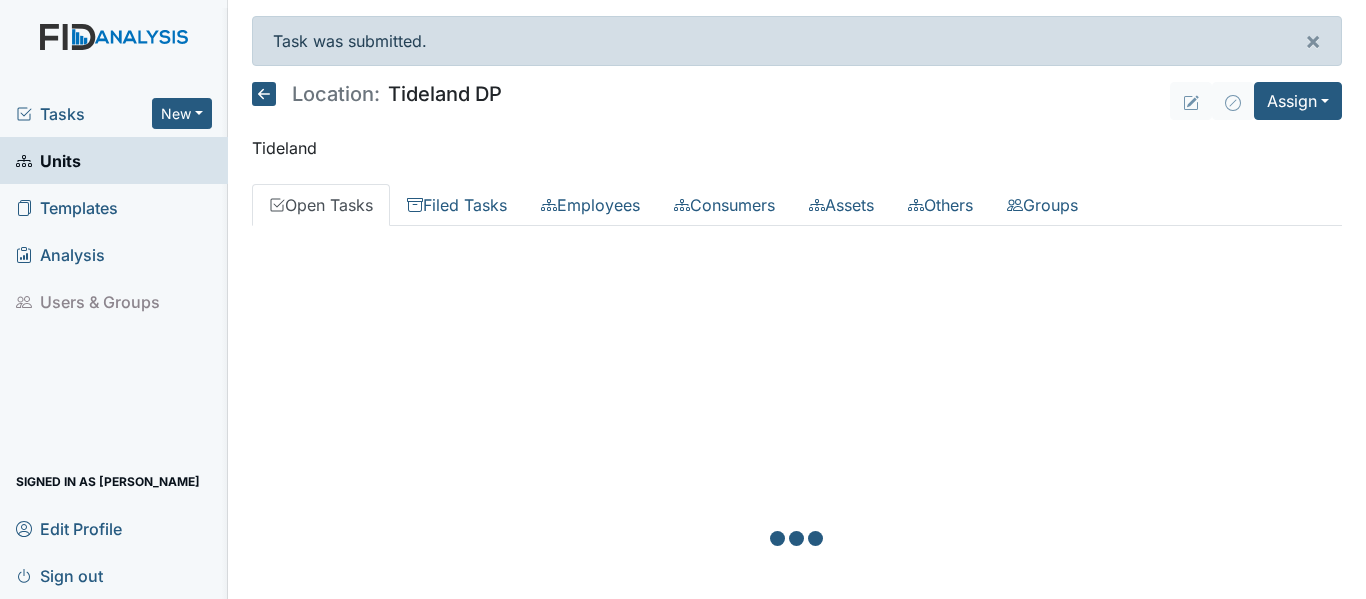 scroll, scrollTop: 0, scrollLeft: 0, axis: both 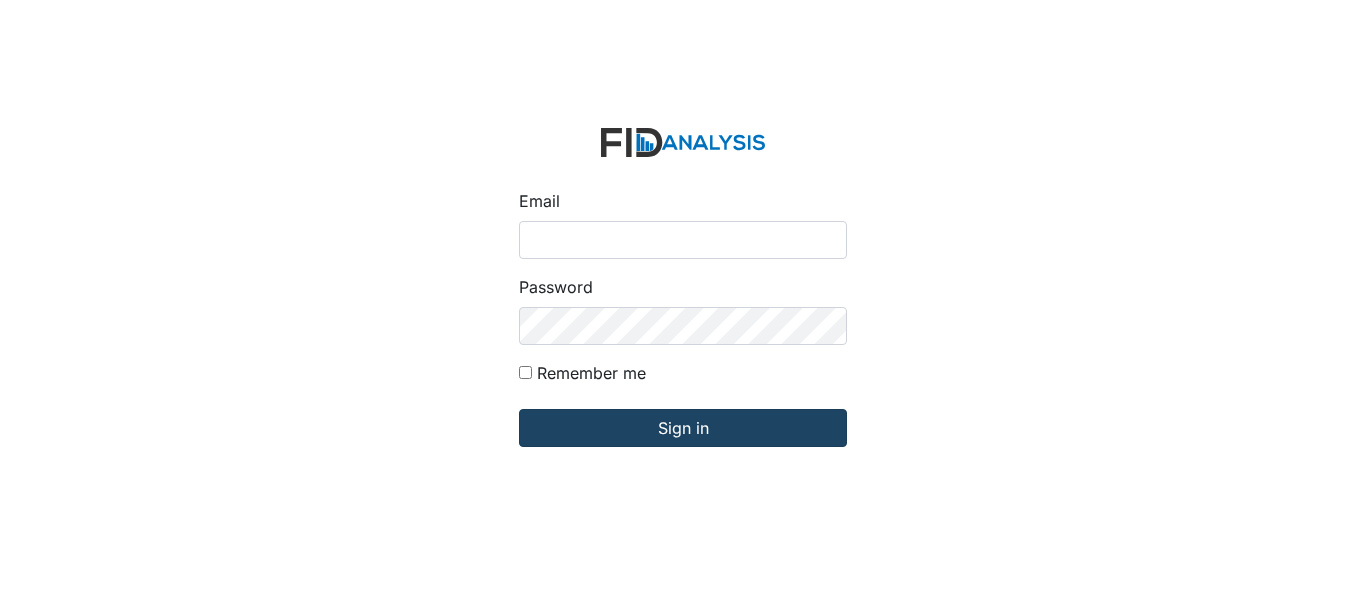 type on "[EMAIL_ADDRESS][PERSON_NAME][DOMAIN_NAME]" 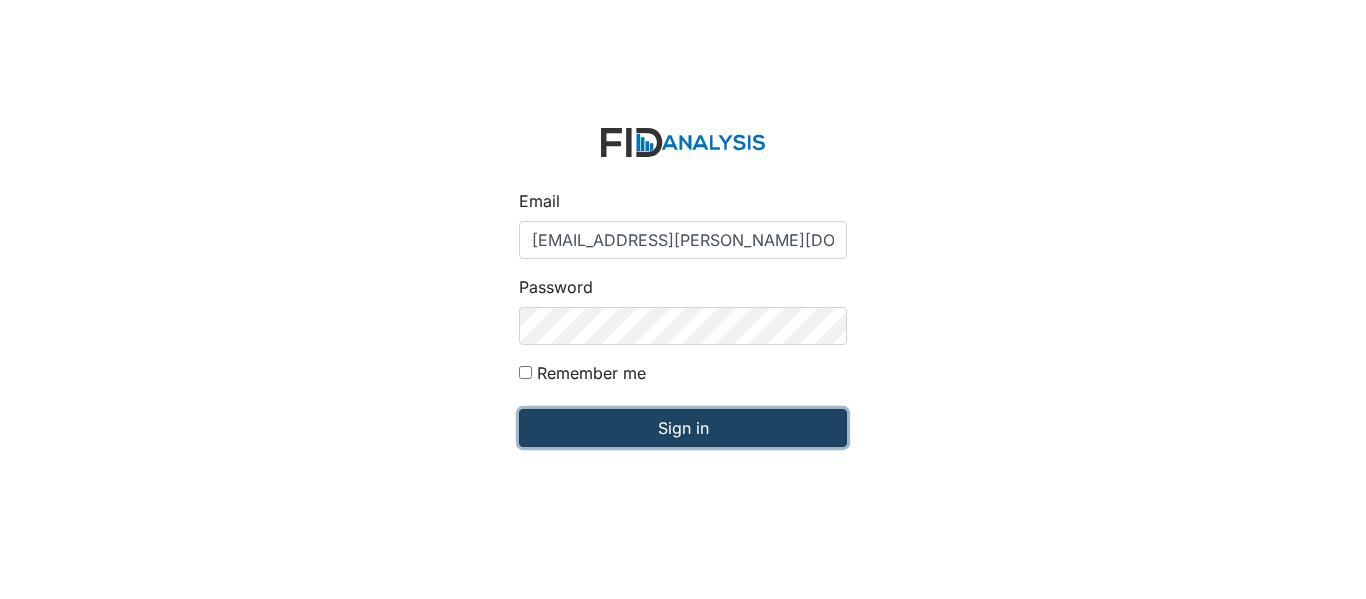 click on "Sign in" at bounding box center [683, 428] 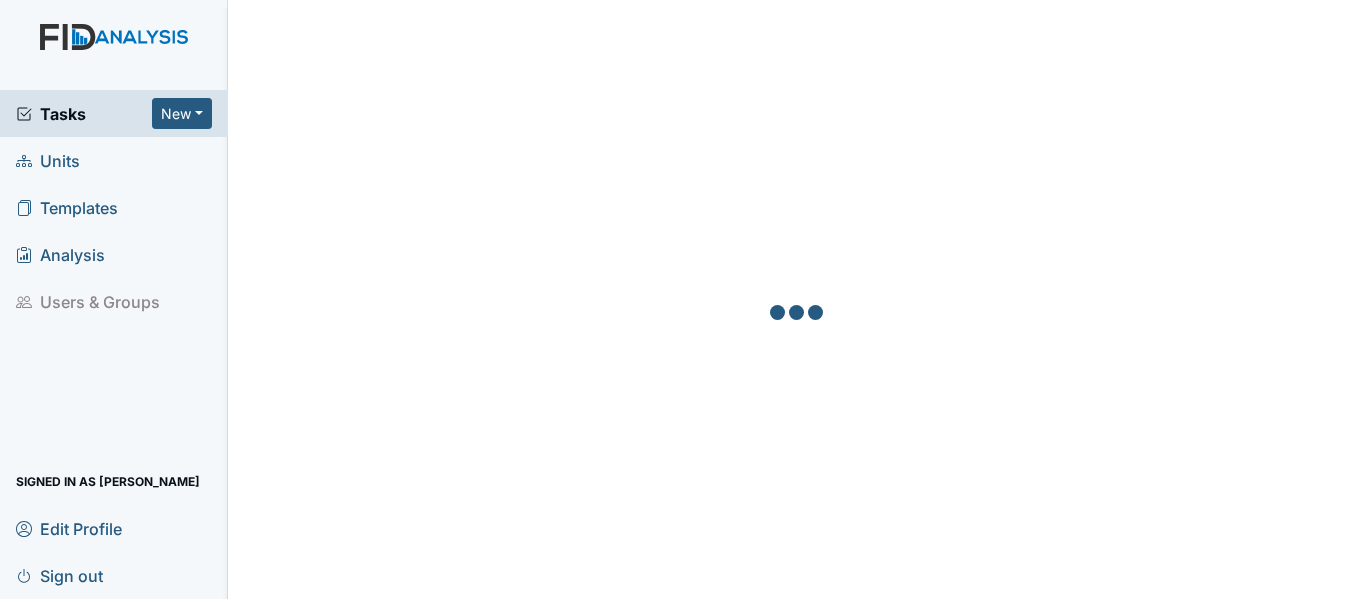 scroll, scrollTop: 0, scrollLeft: 0, axis: both 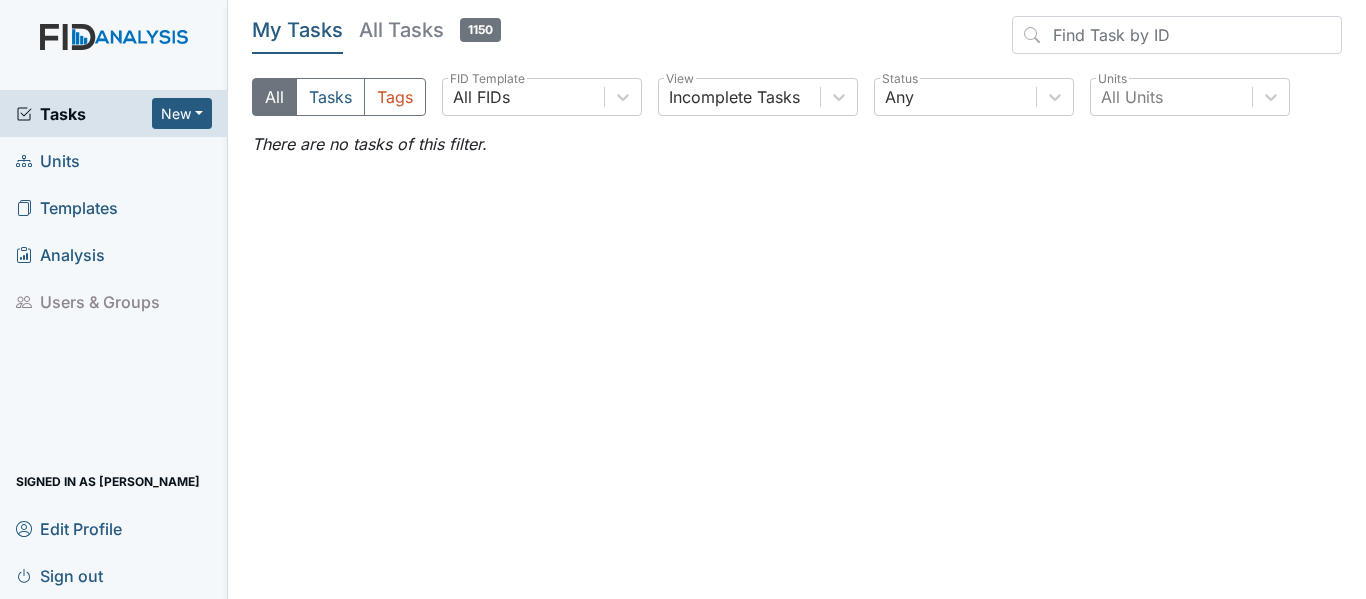 click on "Units" at bounding box center [48, 160] 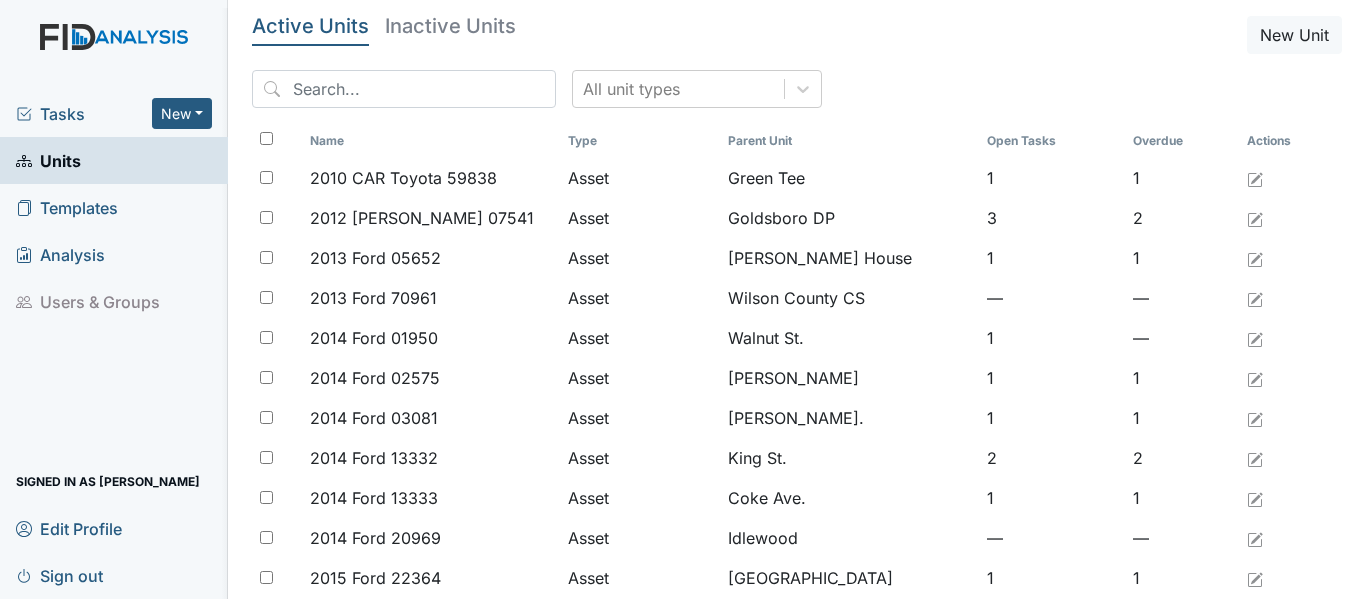 scroll, scrollTop: 0, scrollLeft: 0, axis: both 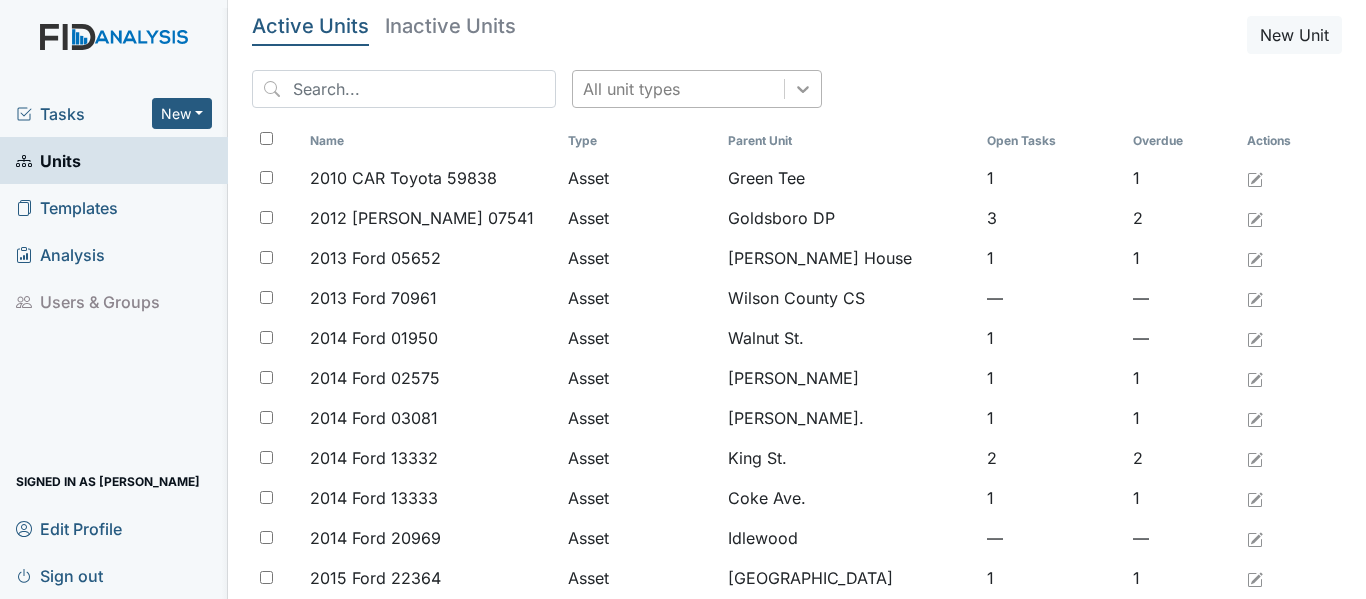click 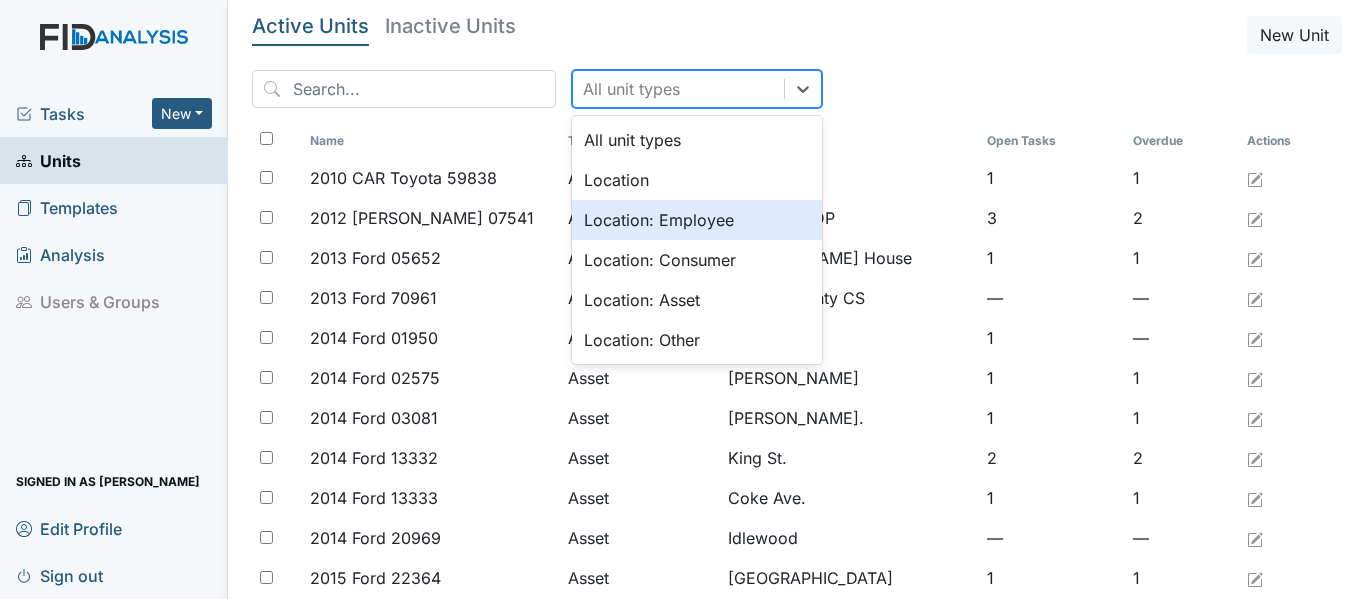 click on "Location: Employee" at bounding box center [697, 220] 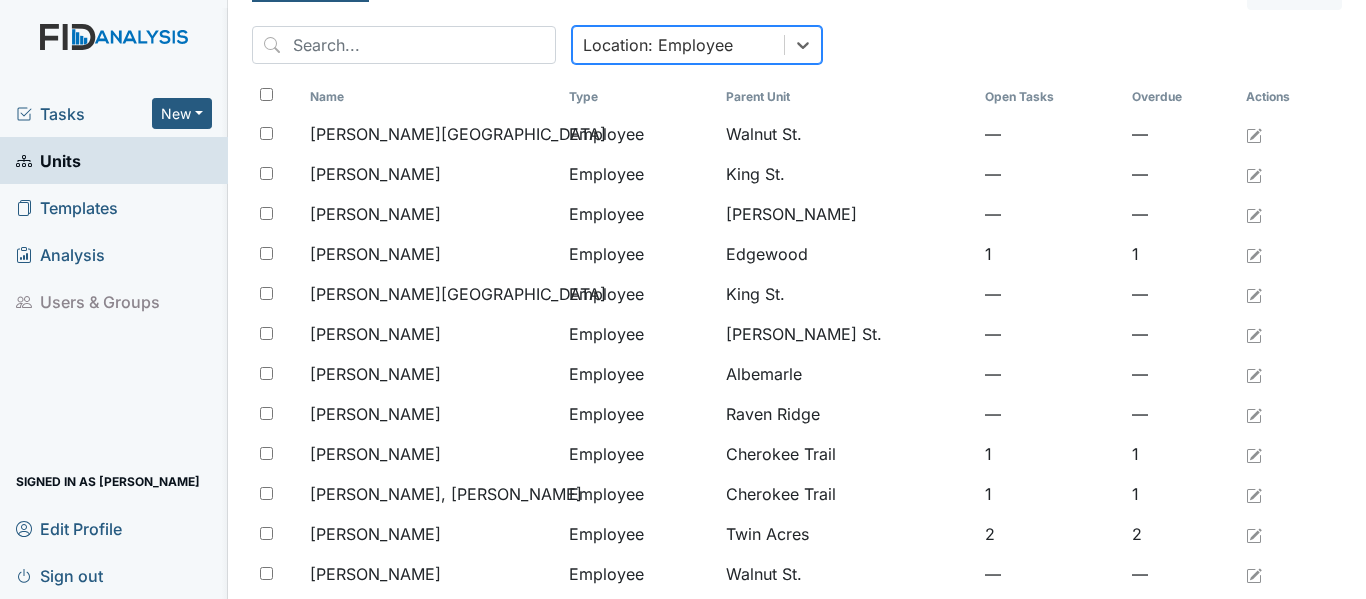 scroll, scrollTop: 0, scrollLeft: 0, axis: both 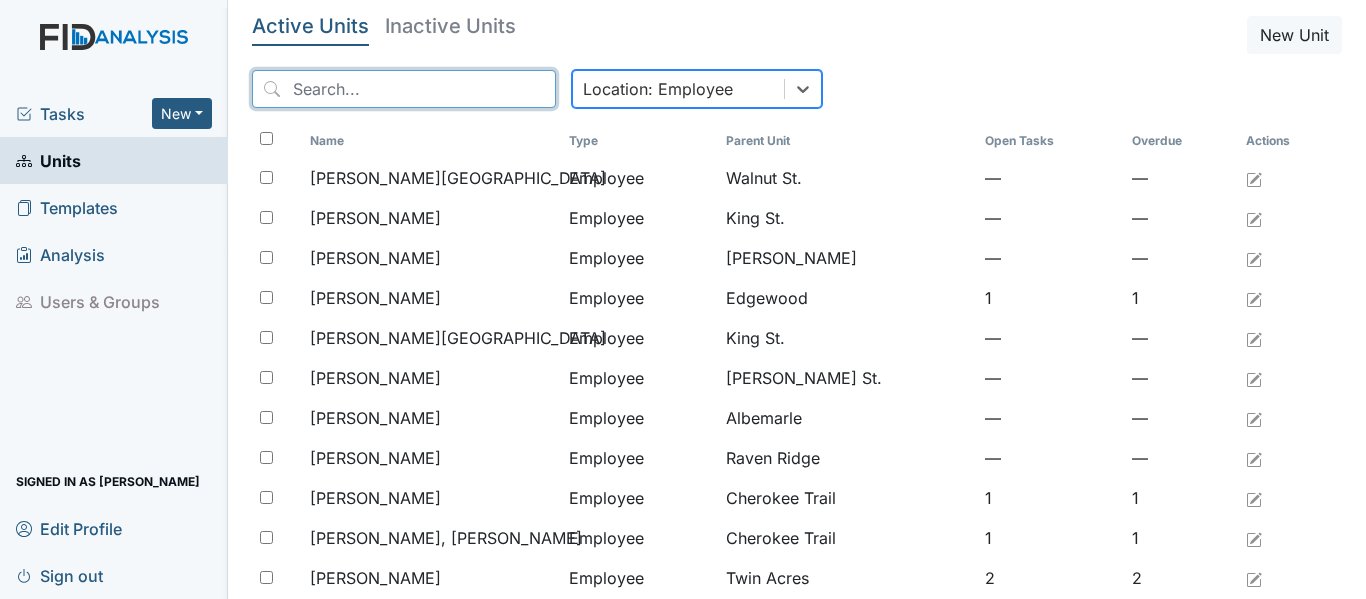 click at bounding box center [404, 89] 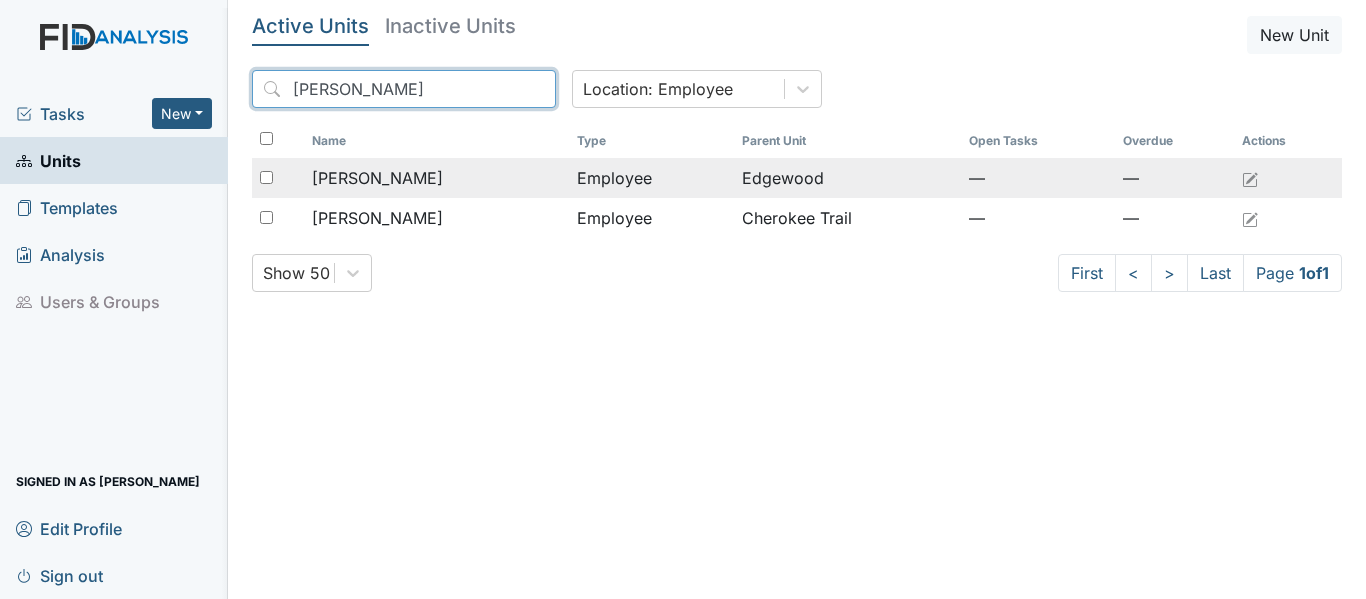 type on "lewis" 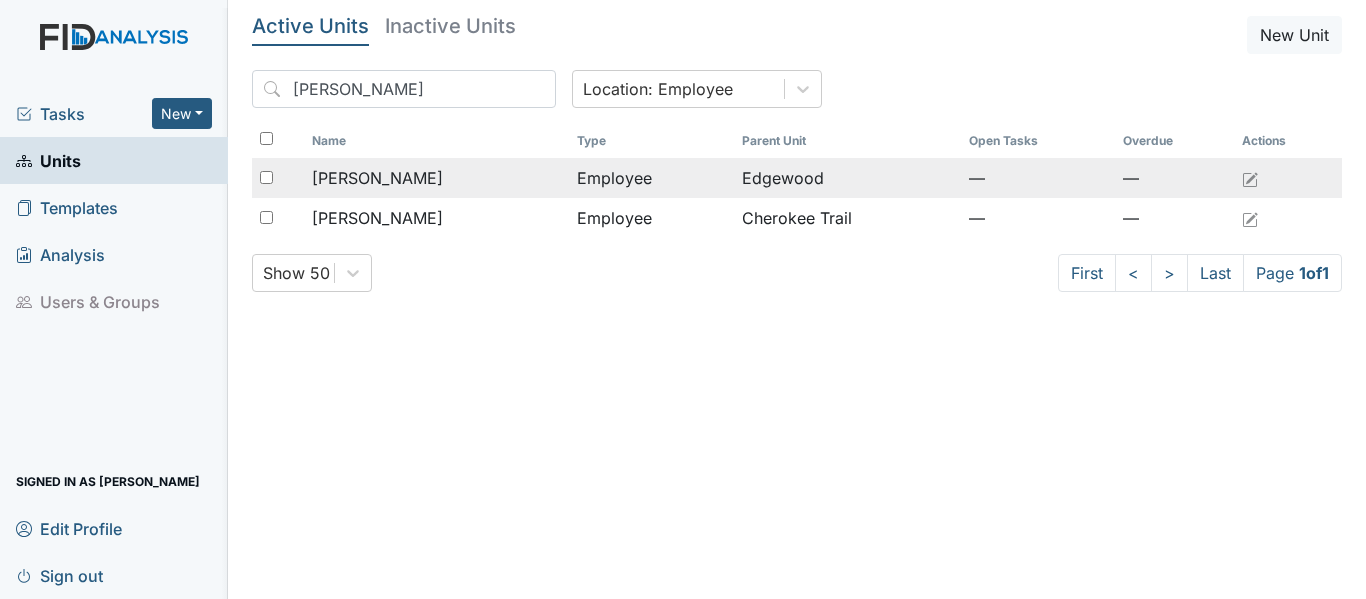 click on "Employee" at bounding box center (651, 178) 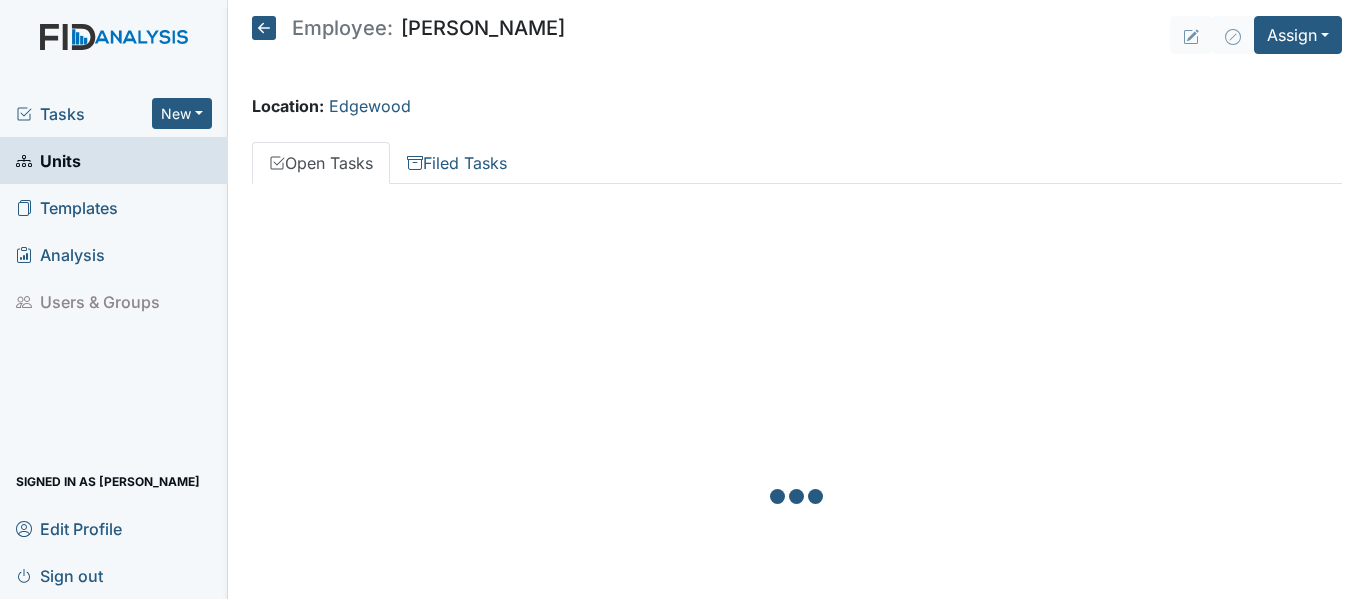 scroll, scrollTop: 0, scrollLeft: 0, axis: both 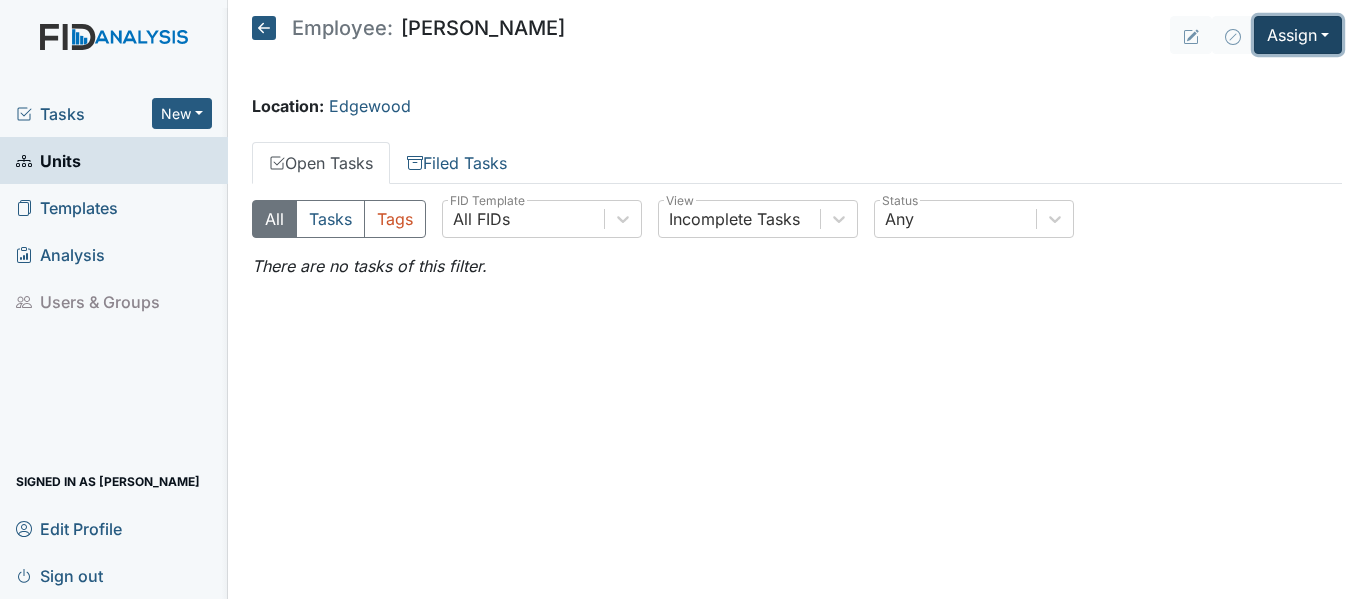 click on "Assign" at bounding box center (1298, 35) 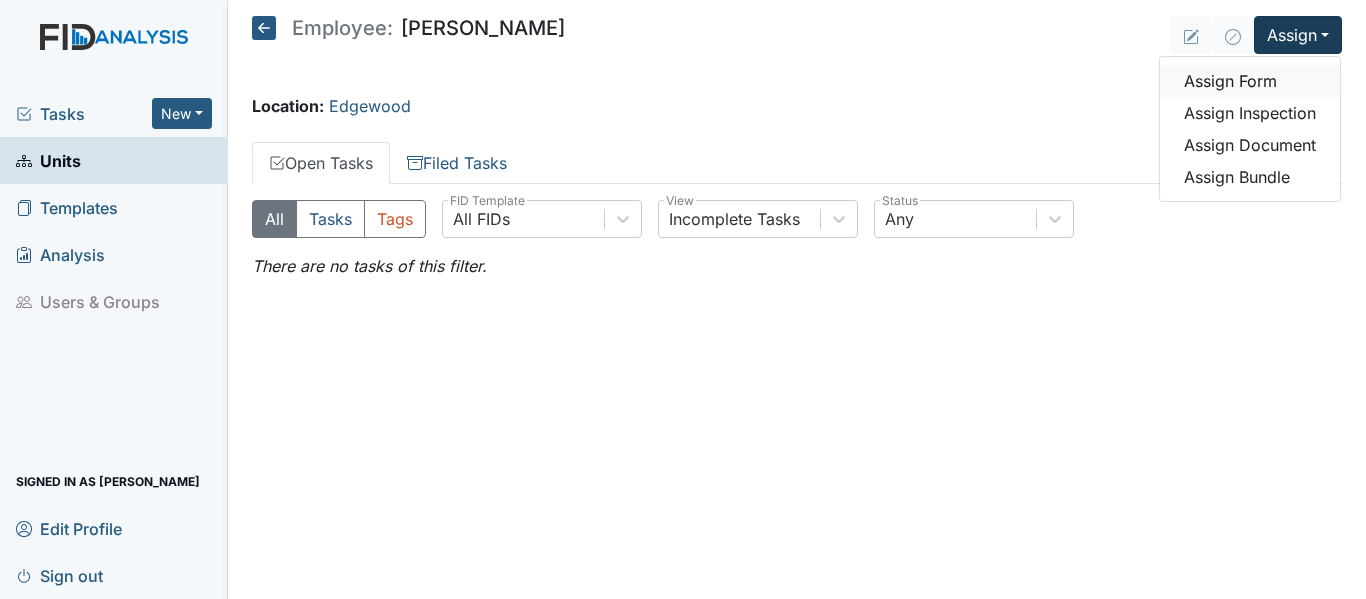 click on "Assign Form" at bounding box center (1250, 81) 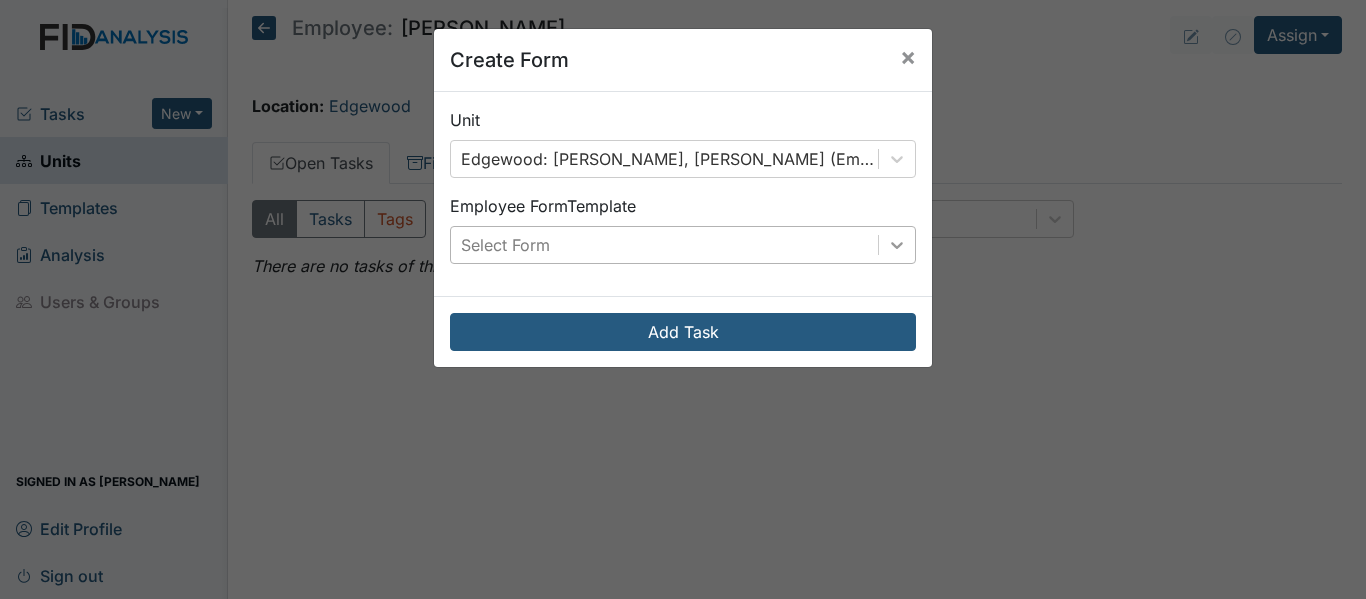 click 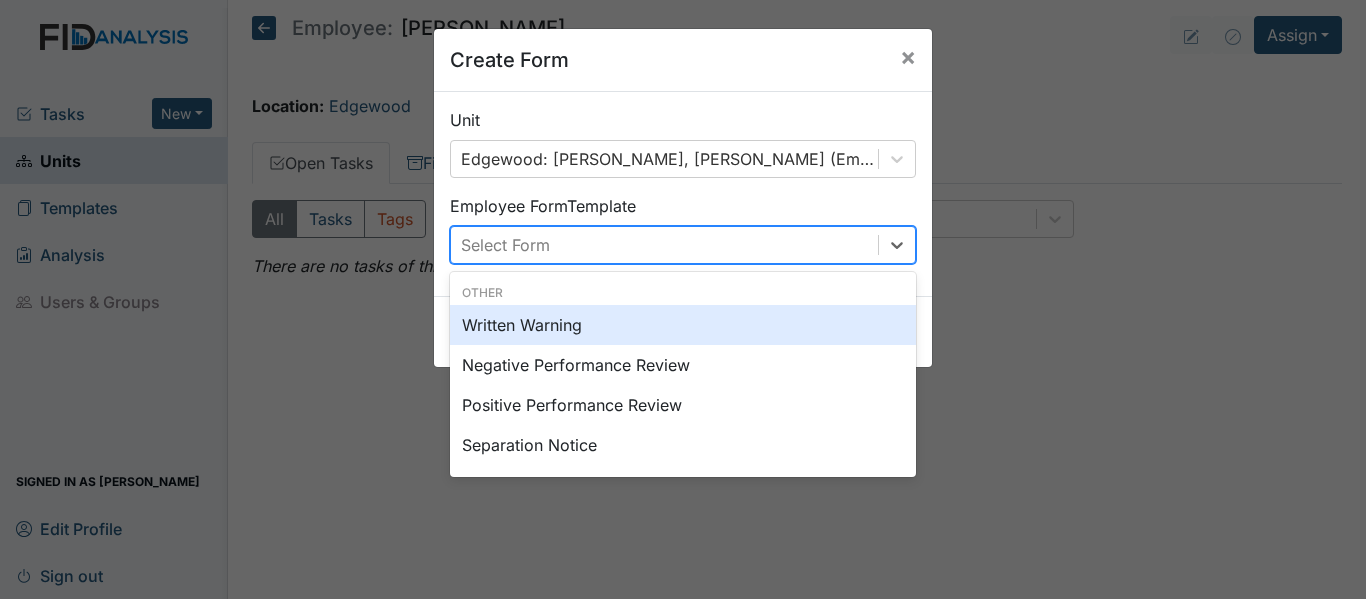 click on "Written Warning" at bounding box center [683, 325] 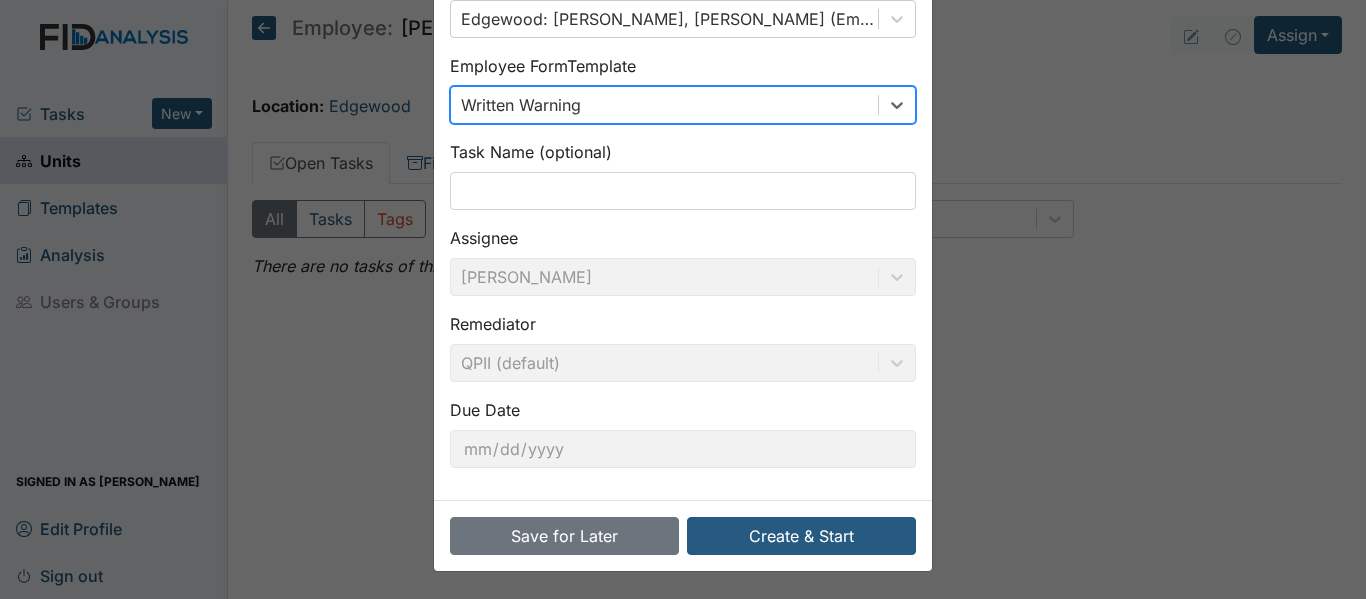 scroll, scrollTop: 141, scrollLeft: 0, axis: vertical 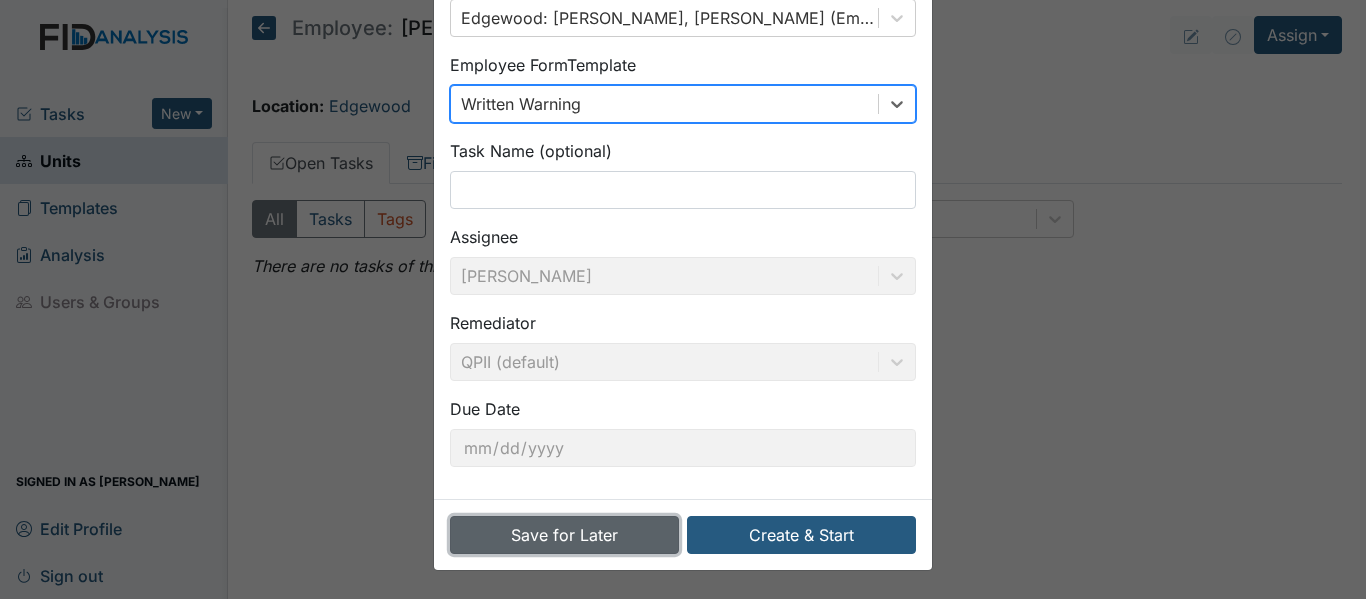 click on "Save for Later" at bounding box center [564, 535] 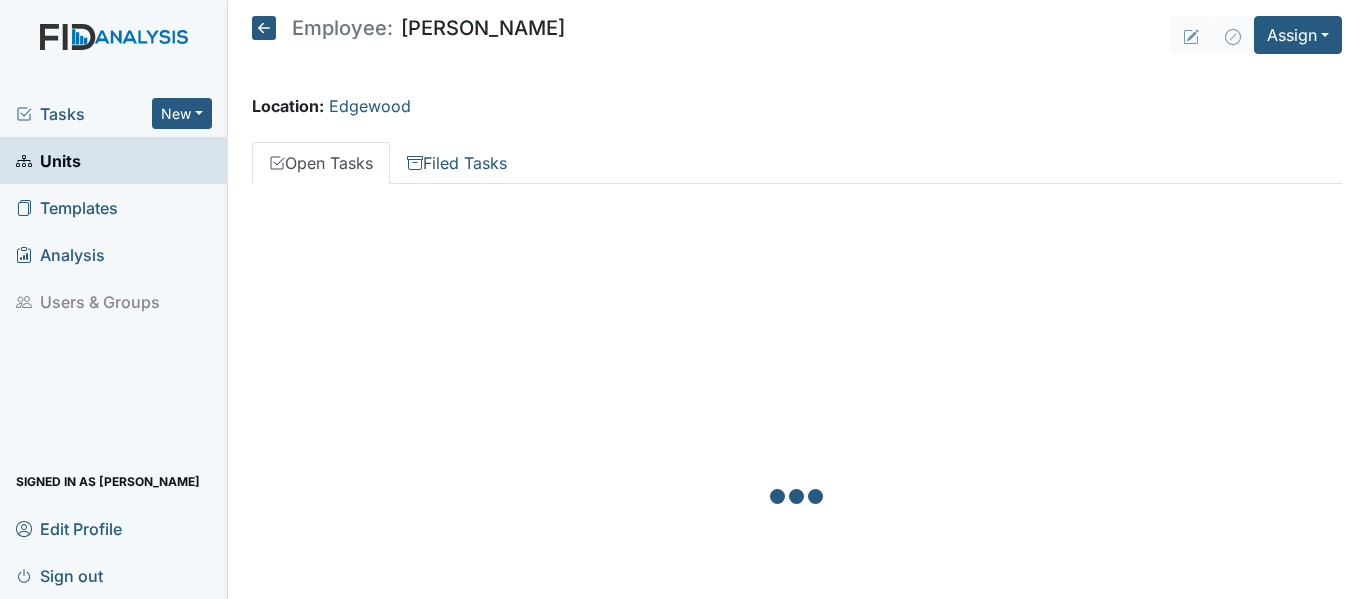 scroll, scrollTop: 0, scrollLeft: 0, axis: both 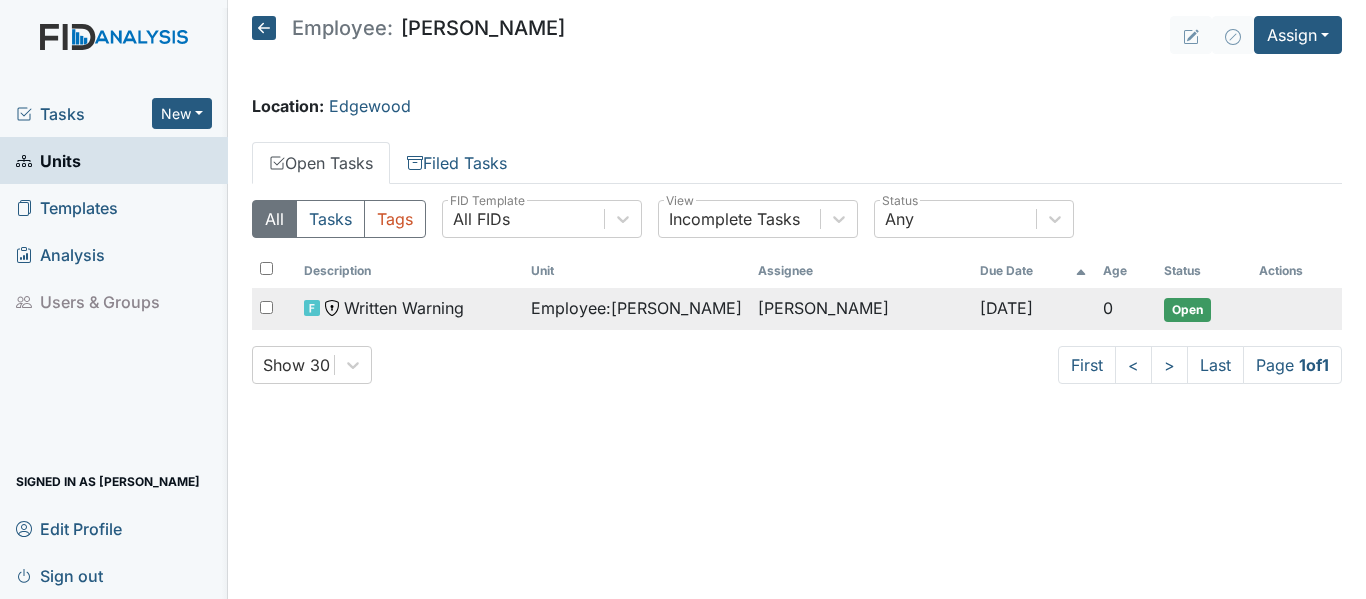 click on "Open" at bounding box center (1187, 310) 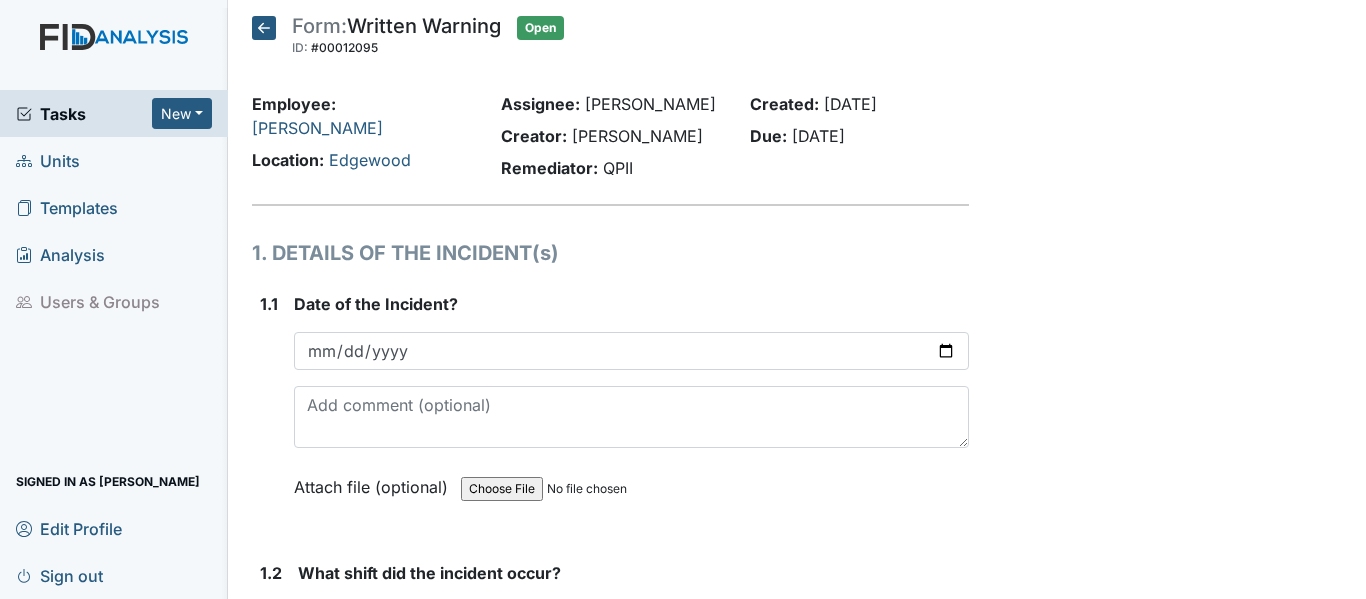 scroll, scrollTop: 0, scrollLeft: 0, axis: both 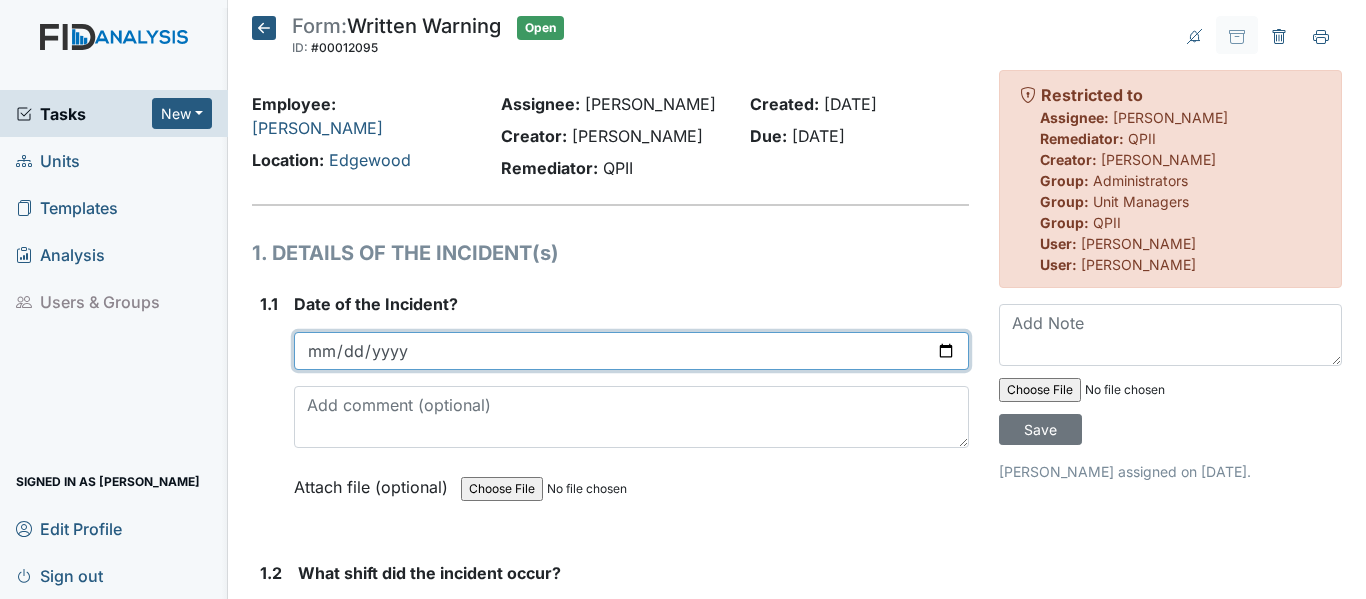 click at bounding box center [631, 351] 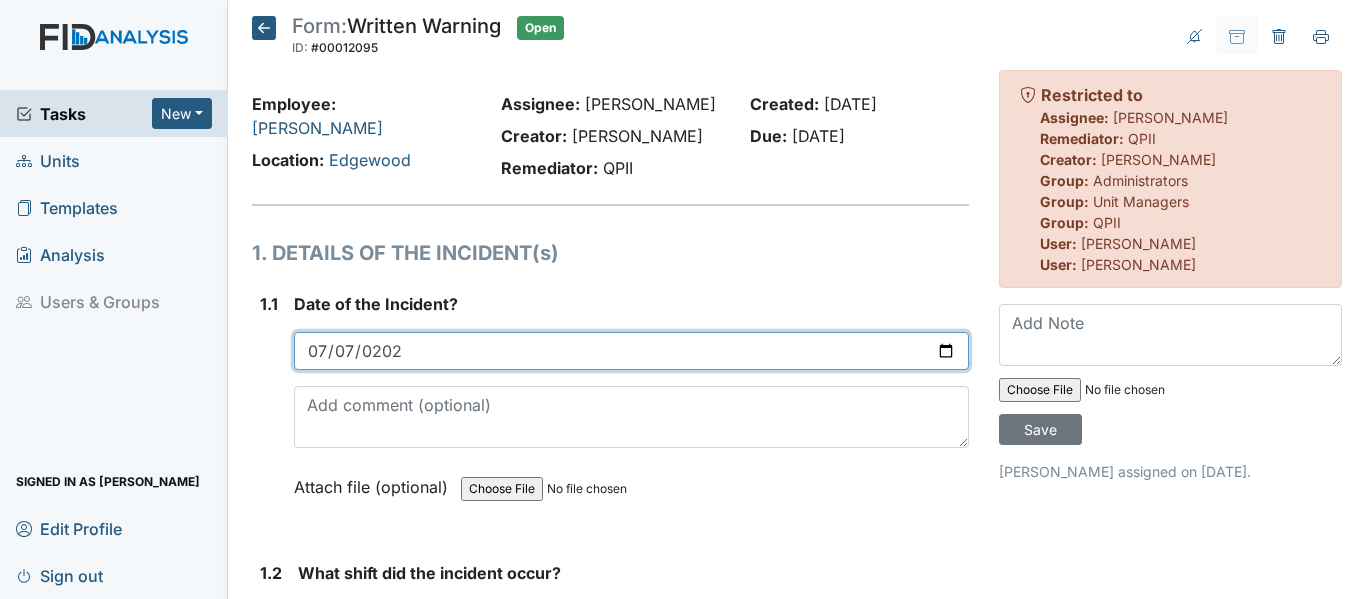 type on "[DATE]" 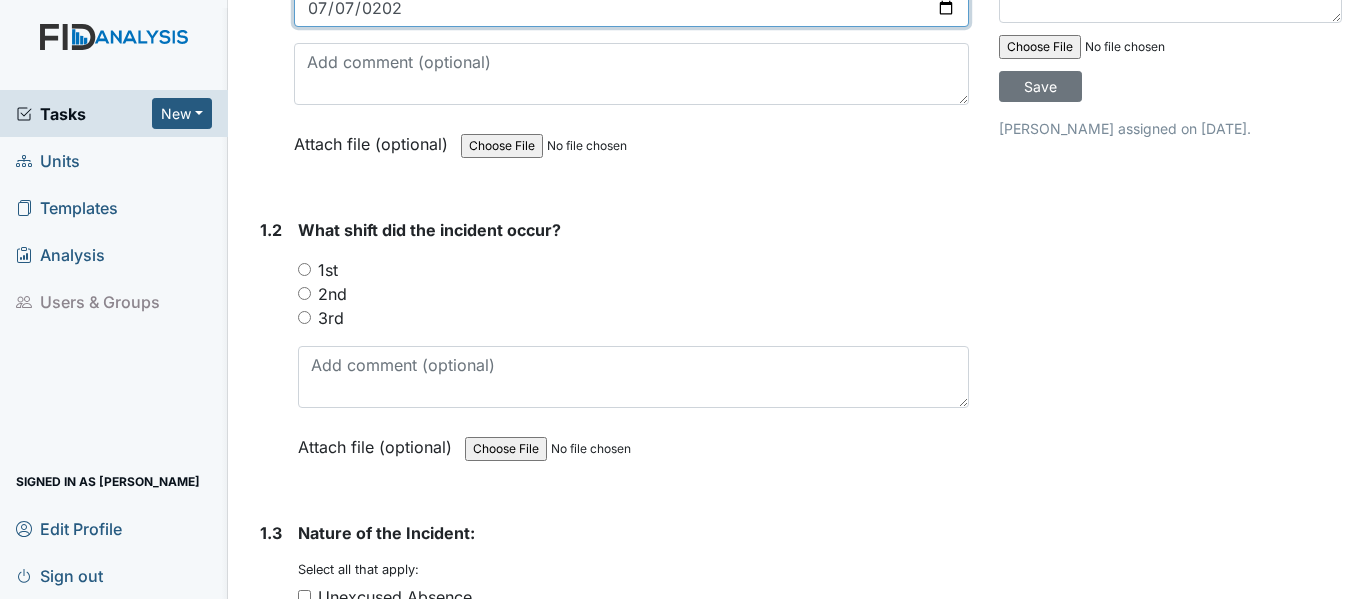 scroll, scrollTop: 502, scrollLeft: 0, axis: vertical 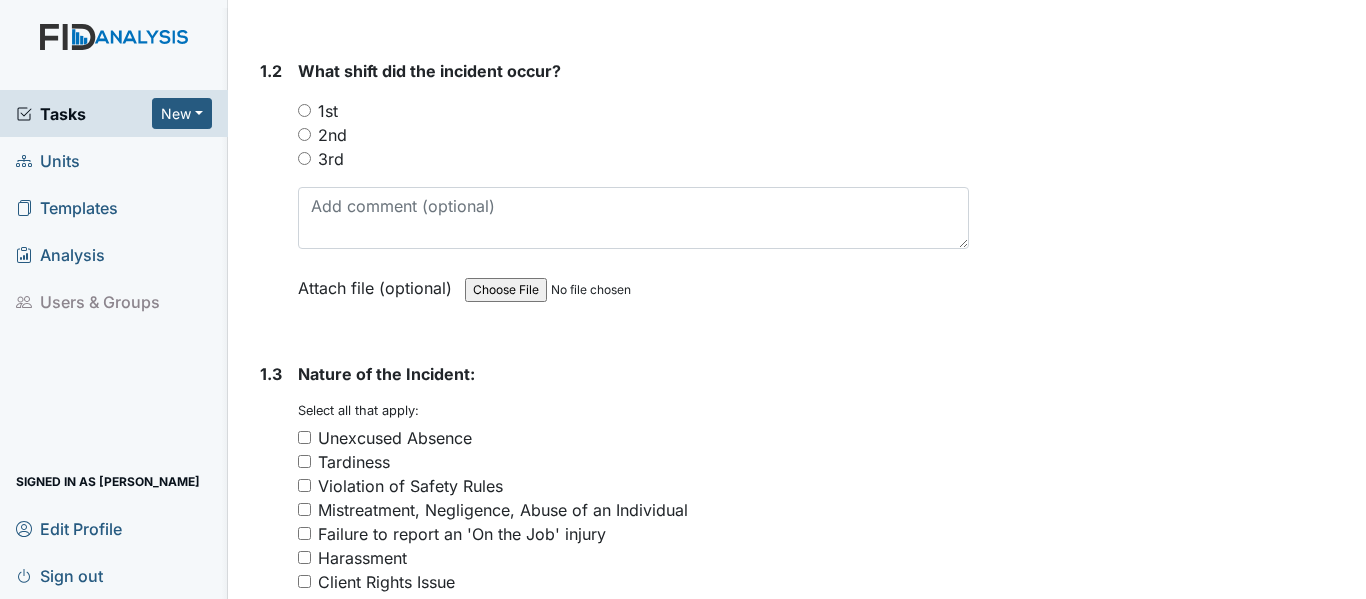 click on "1st" at bounding box center [304, 110] 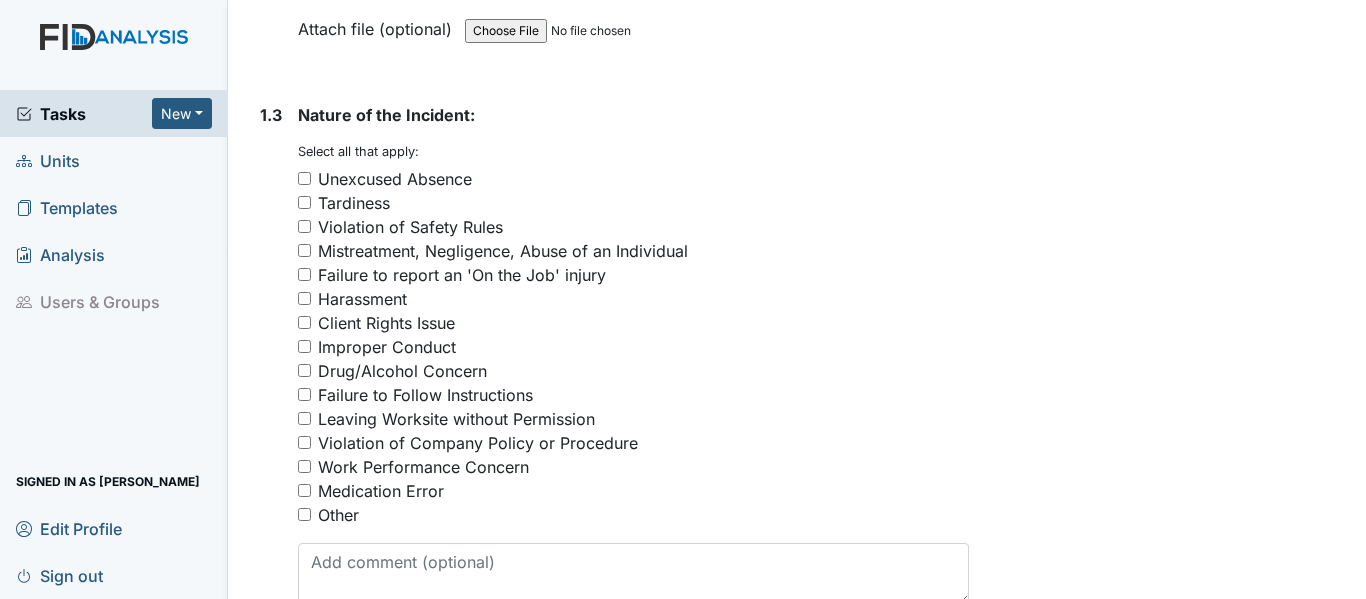 scroll, scrollTop: 784, scrollLeft: 0, axis: vertical 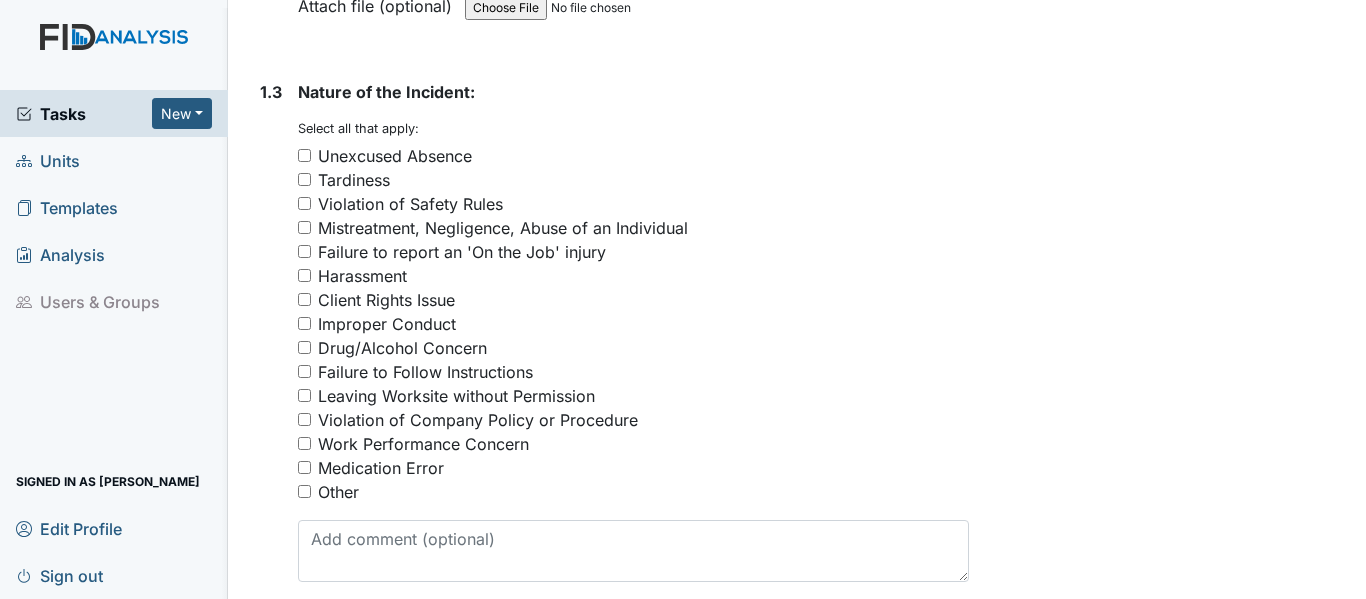 click on "Violation of Company Policy or Procedure" at bounding box center (304, 419) 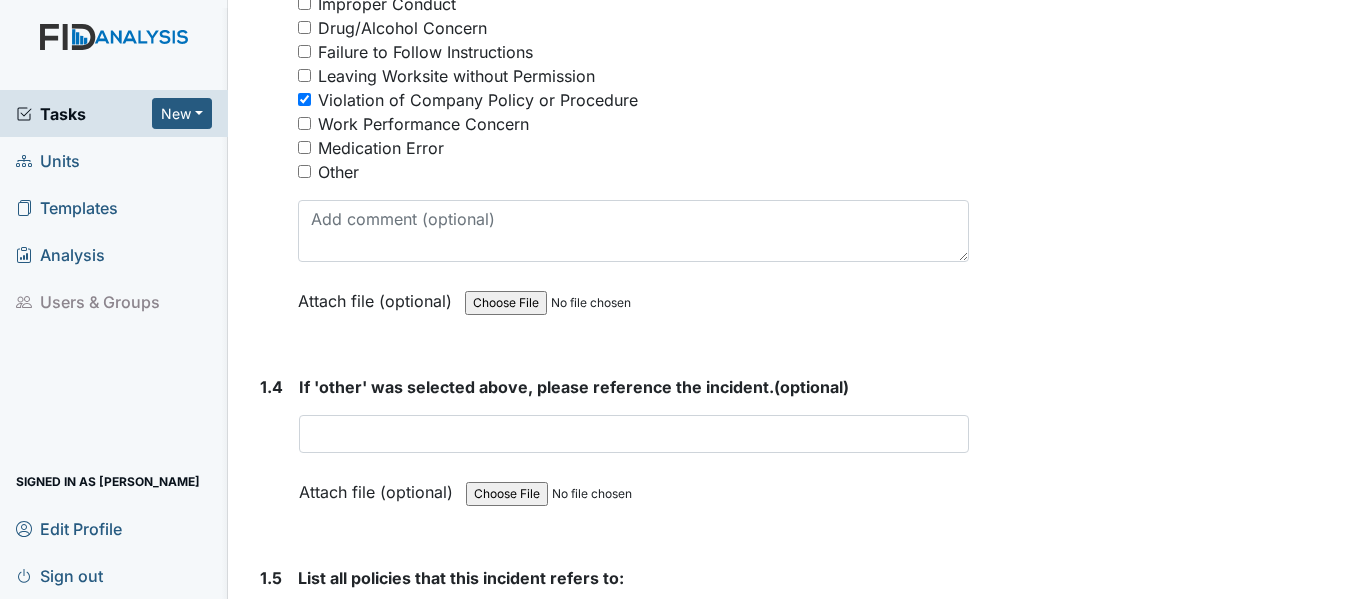 scroll, scrollTop: 1111, scrollLeft: 0, axis: vertical 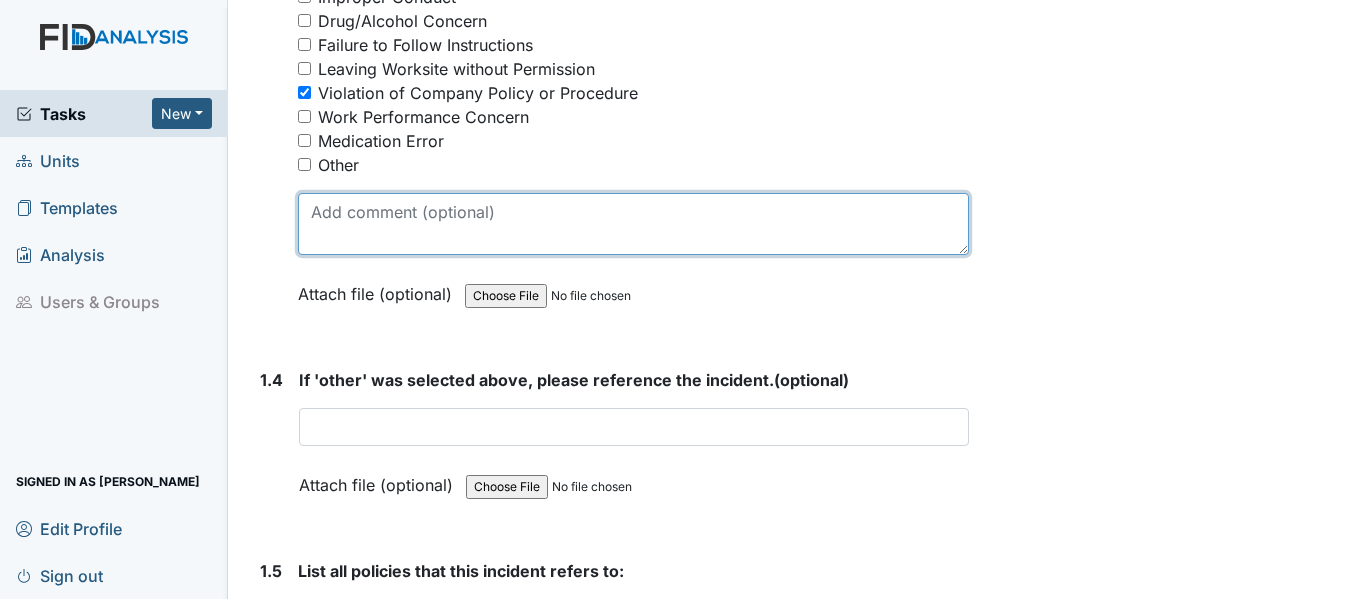 click at bounding box center [633, 224] 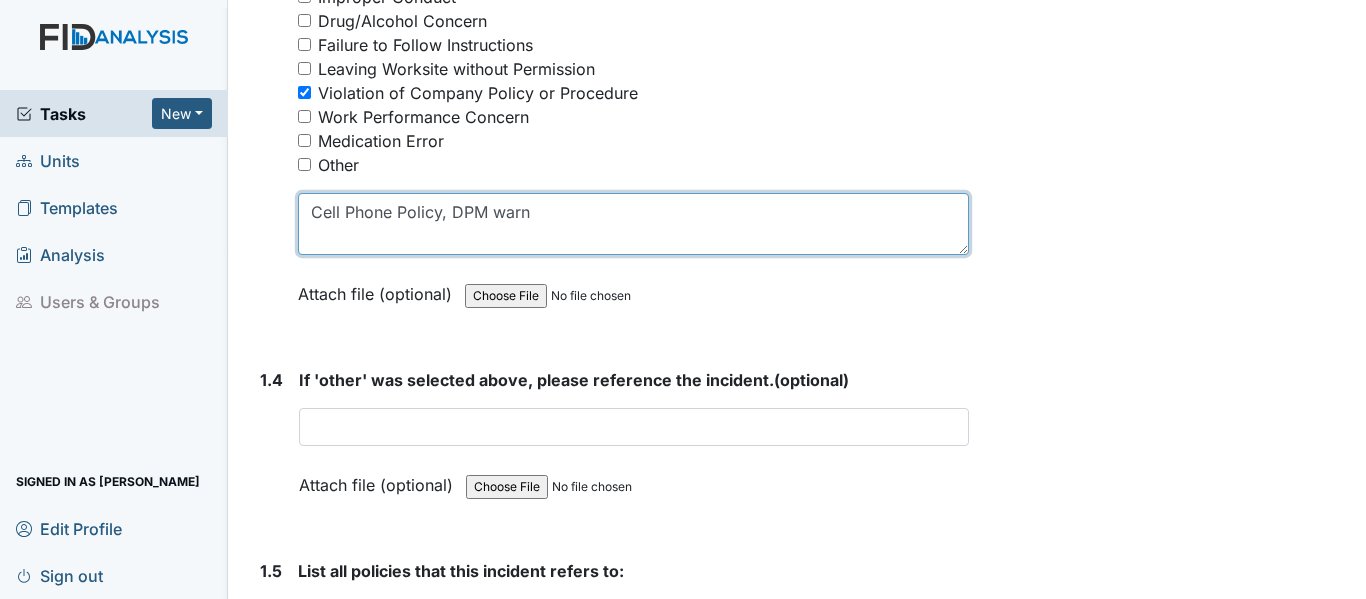 drag, startPoint x: 546, startPoint y: 266, endPoint x: 495, endPoint y: 270, distance: 51.156624 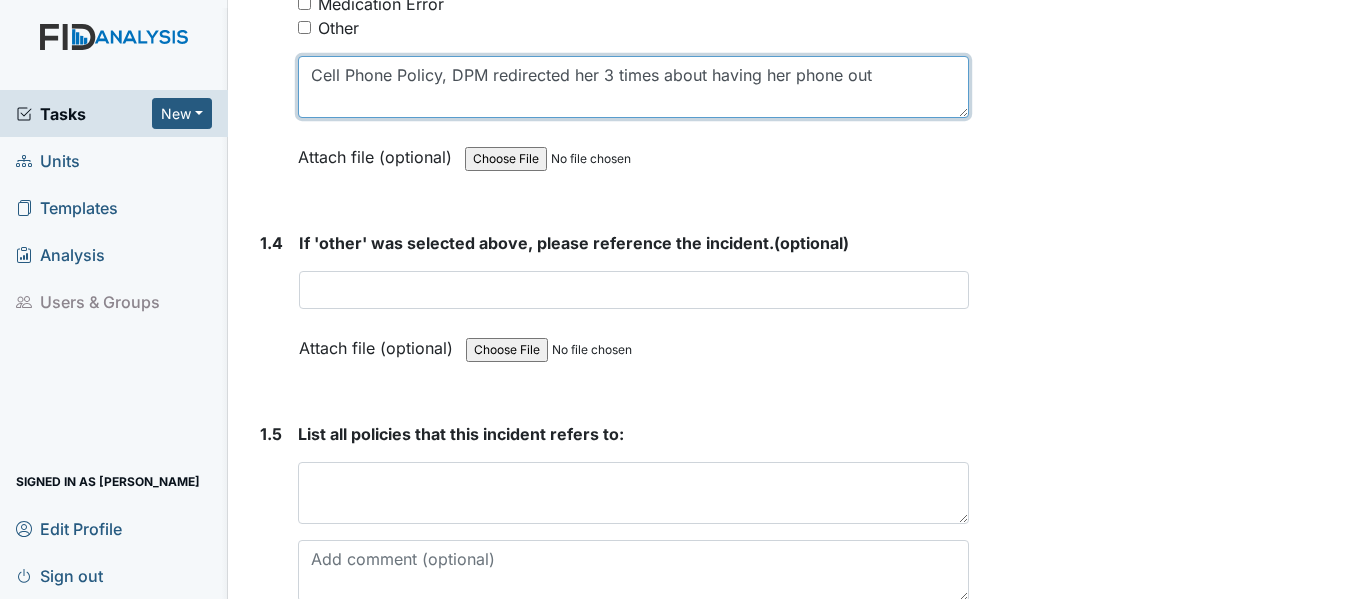scroll, scrollTop: 1286, scrollLeft: 0, axis: vertical 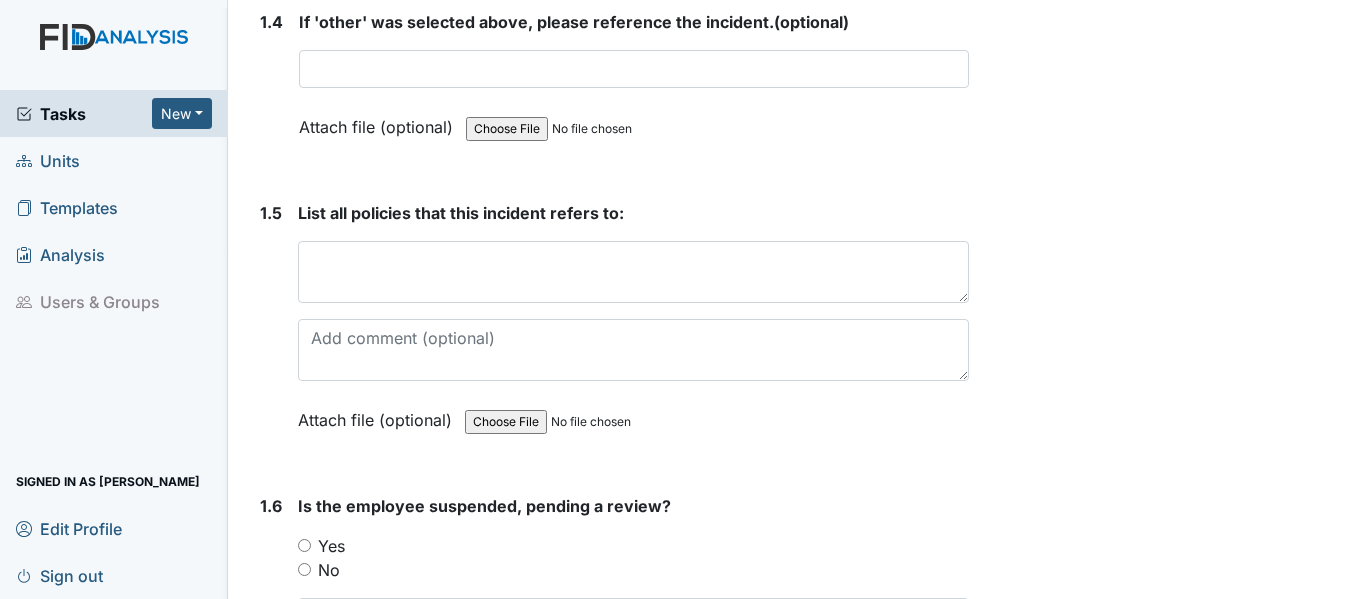 type on "Cell Phone Policy, DPM redirected her 3 times about having her phone out" 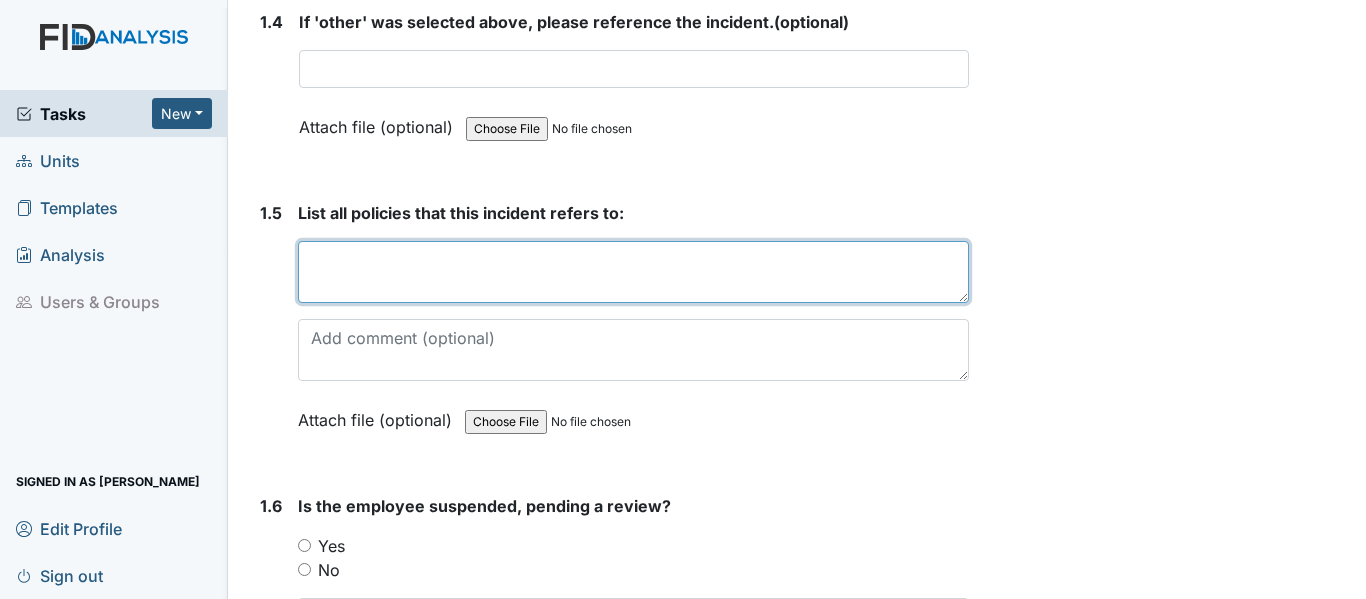 click at bounding box center (633, 272) 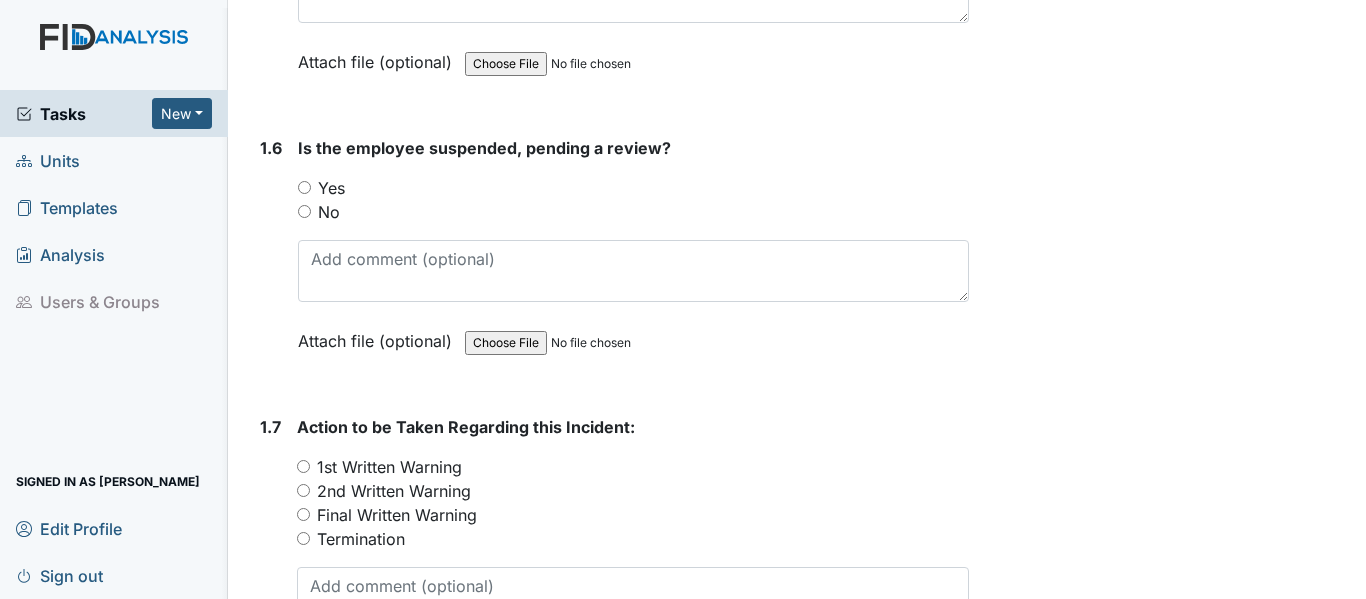 scroll, scrollTop: 1834, scrollLeft: 0, axis: vertical 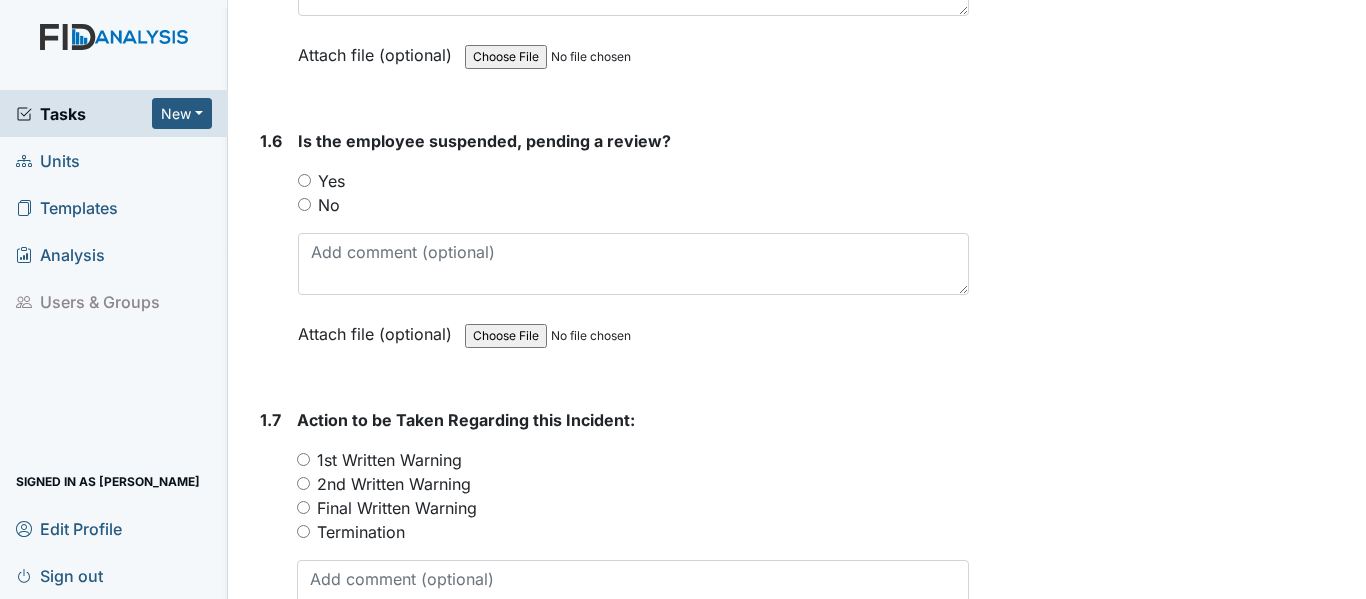 type on "Cell Phone Policy" 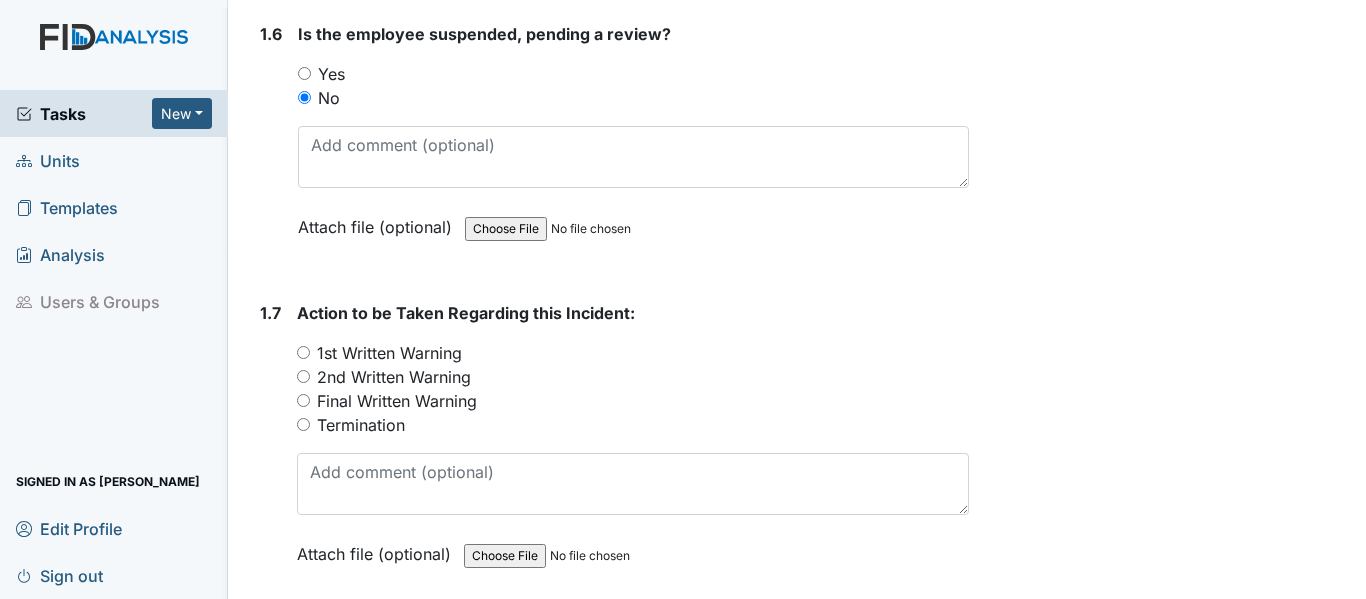 scroll, scrollTop: 1994, scrollLeft: 0, axis: vertical 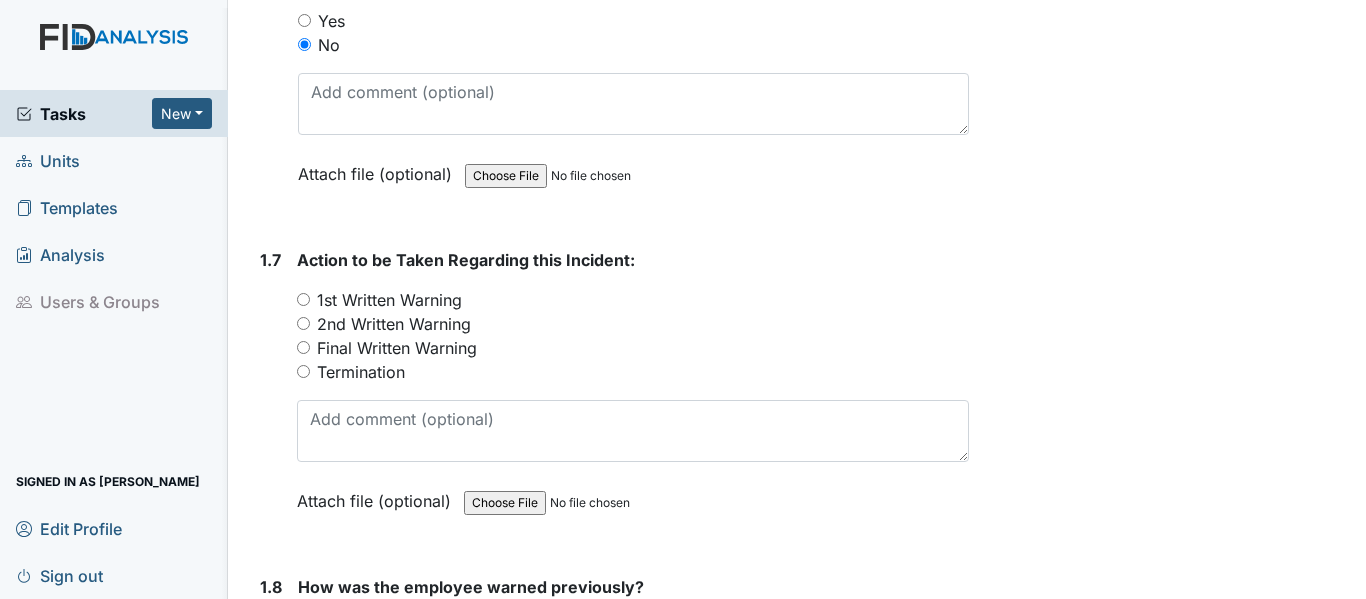 click on "1st Written Warning" at bounding box center [303, 299] 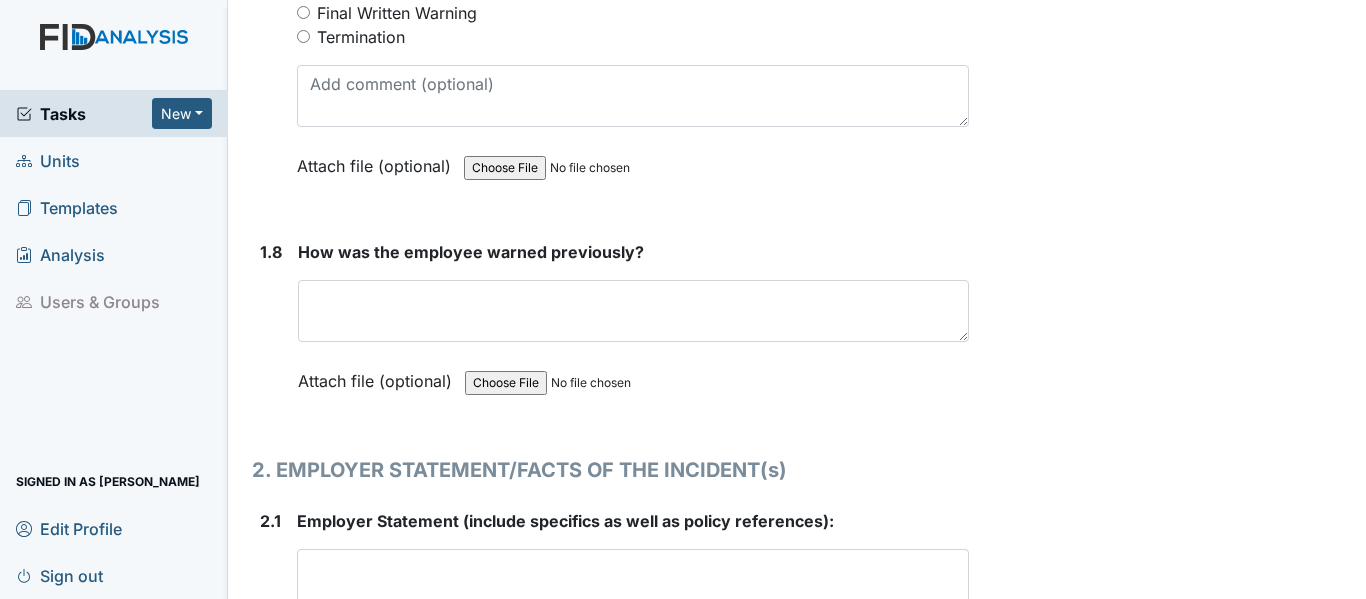 scroll, scrollTop: 2352, scrollLeft: 0, axis: vertical 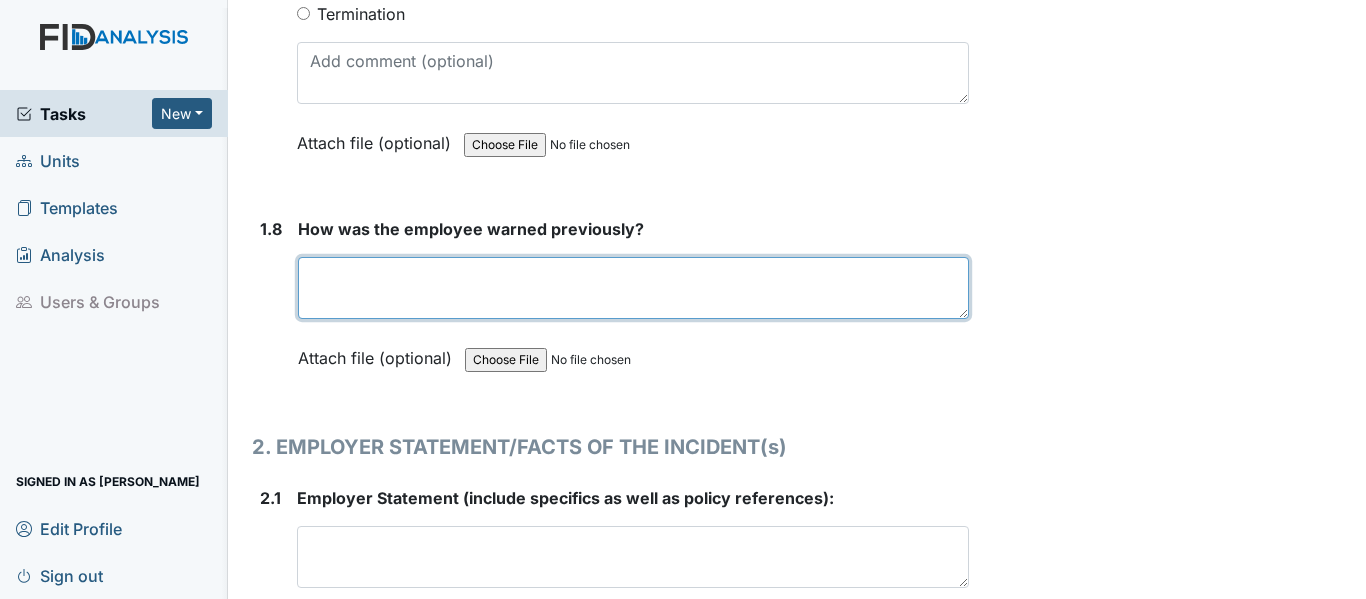 click at bounding box center [633, 288] 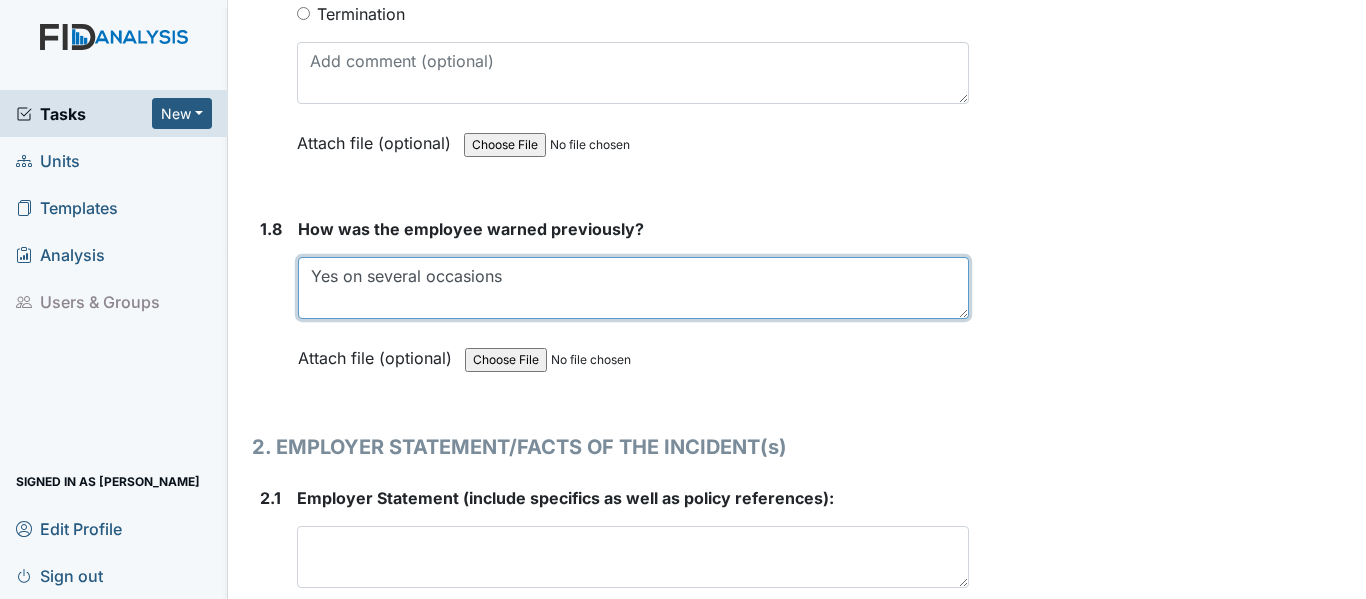 drag, startPoint x: 504, startPoint y: 323, endPoint x: 422, endPoint y: 327, distance: 82.0975 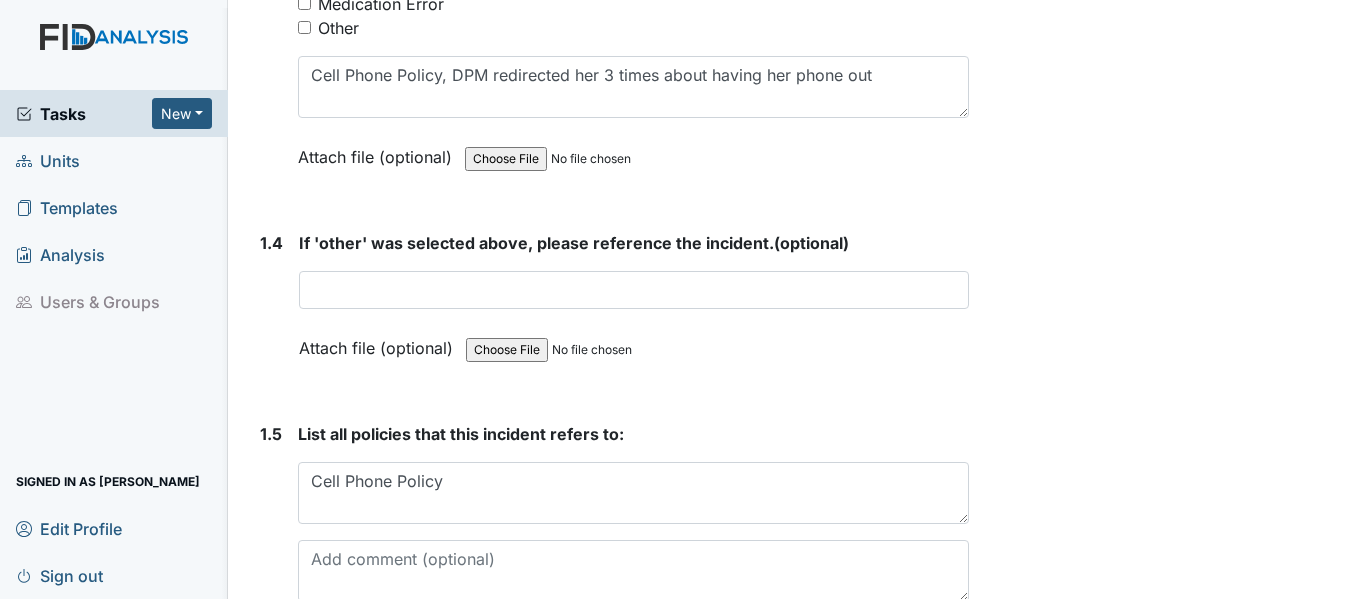 scroll, scrollTop: 1256, scrollLeft: 0, axis: vertical 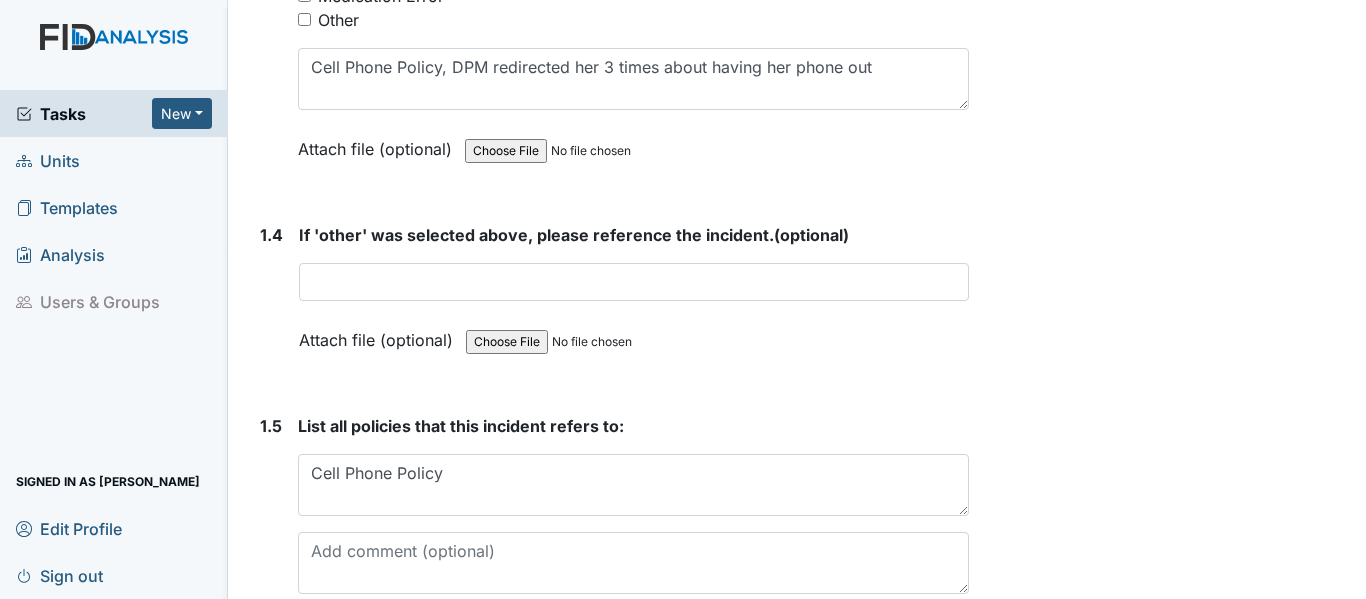 type on "Yes on several incidents about her phone, signs are posted throughout the Day Program." 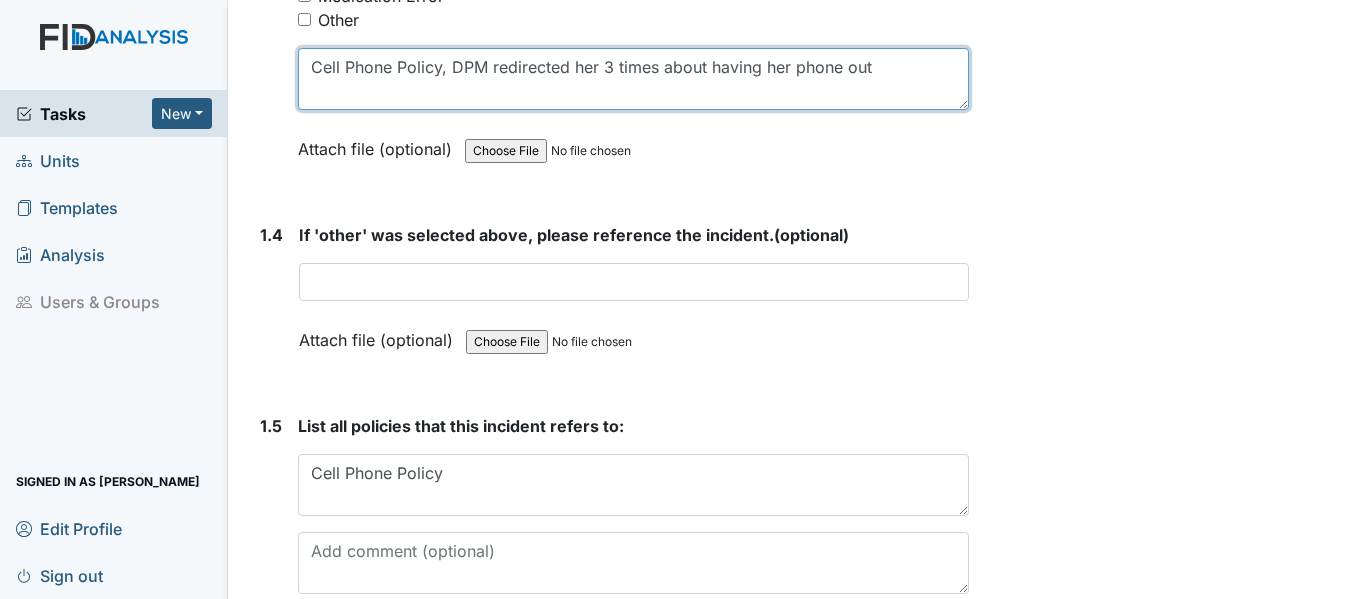 click on "Cell Phone Policy, DPM redirected her 3 times about having her phone out" at bounding box center (633, 79) 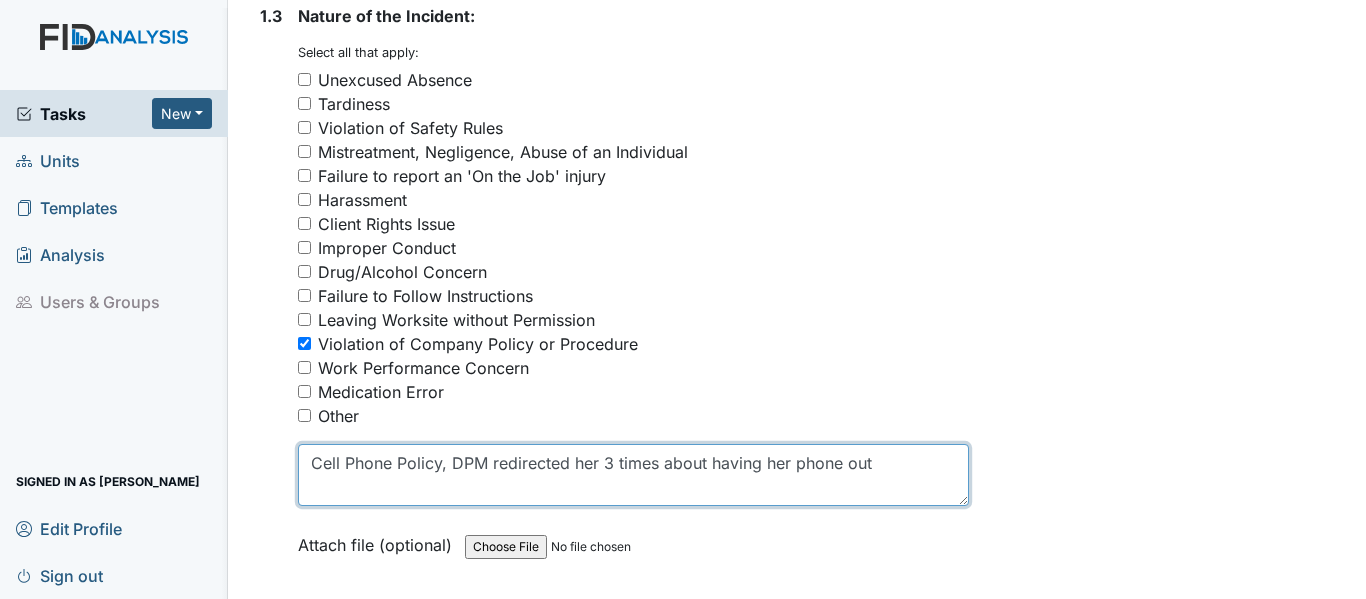 scroll, scrollTop: 1005, scrollLeft: 0, axis: vertical 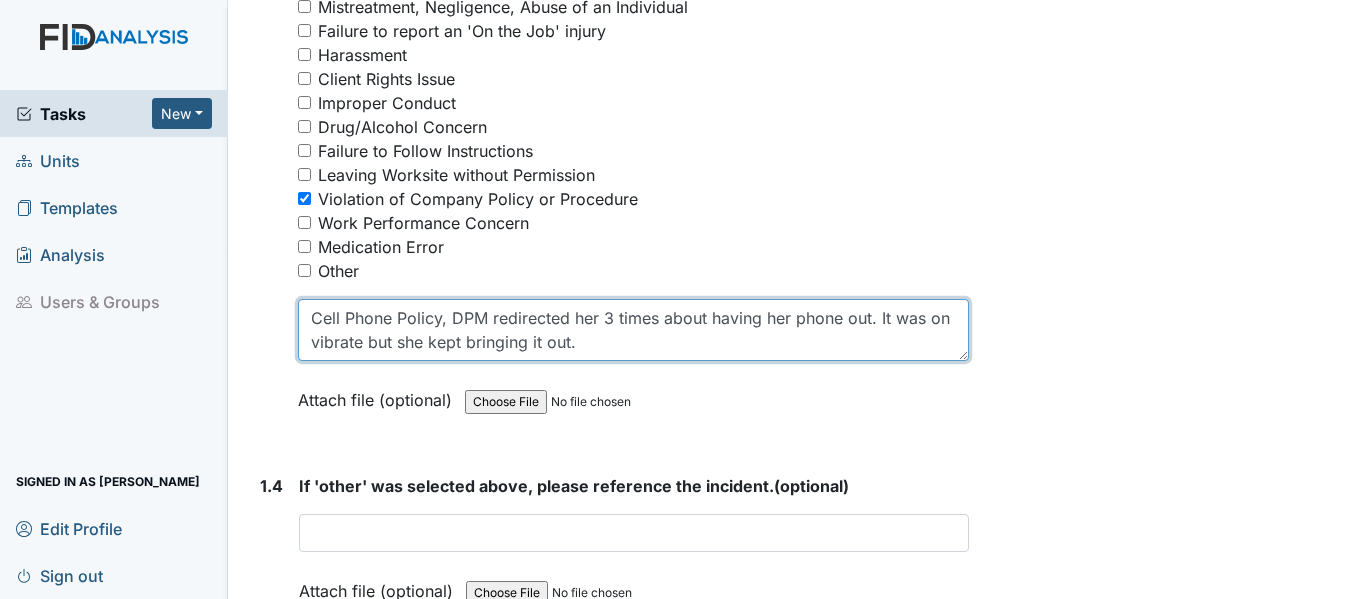 click on "Cell Phone Policy, DPM redirected her 3 times about having her phone out. It was on vibrate but she kept bringing it out." at bounding box center [633, 330] 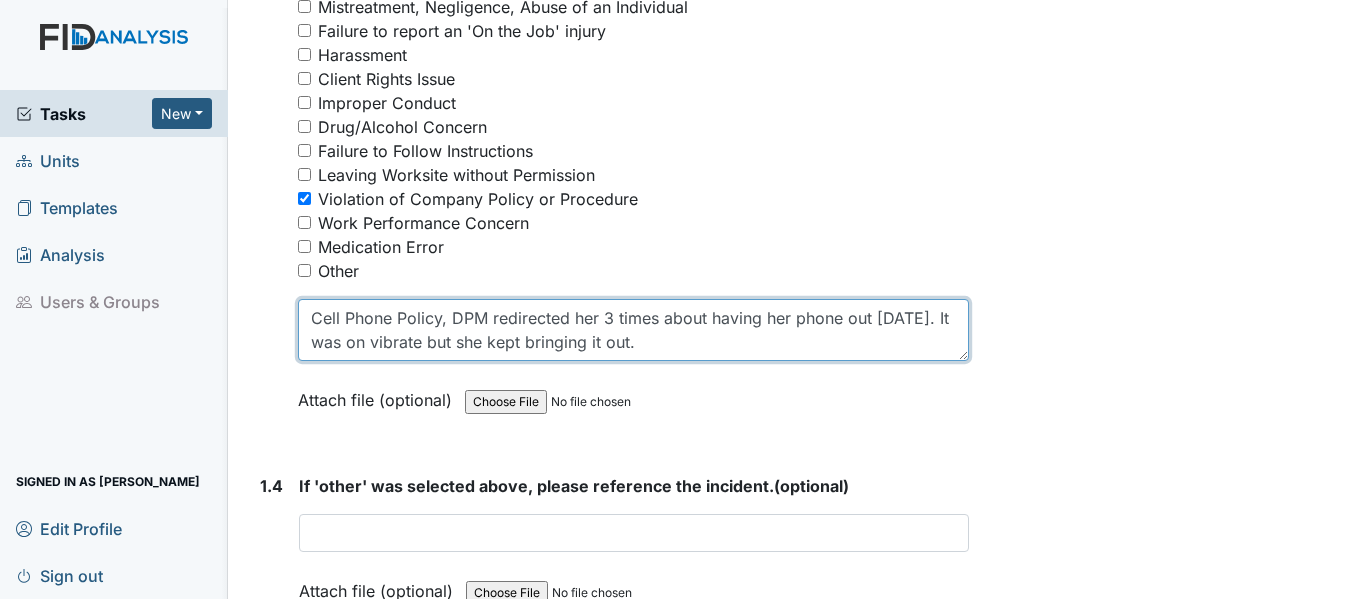 drag, startPoint x: 571, startPoint y: 365, endPoint x: 494, endPoint y: 376, distance: 77.781746 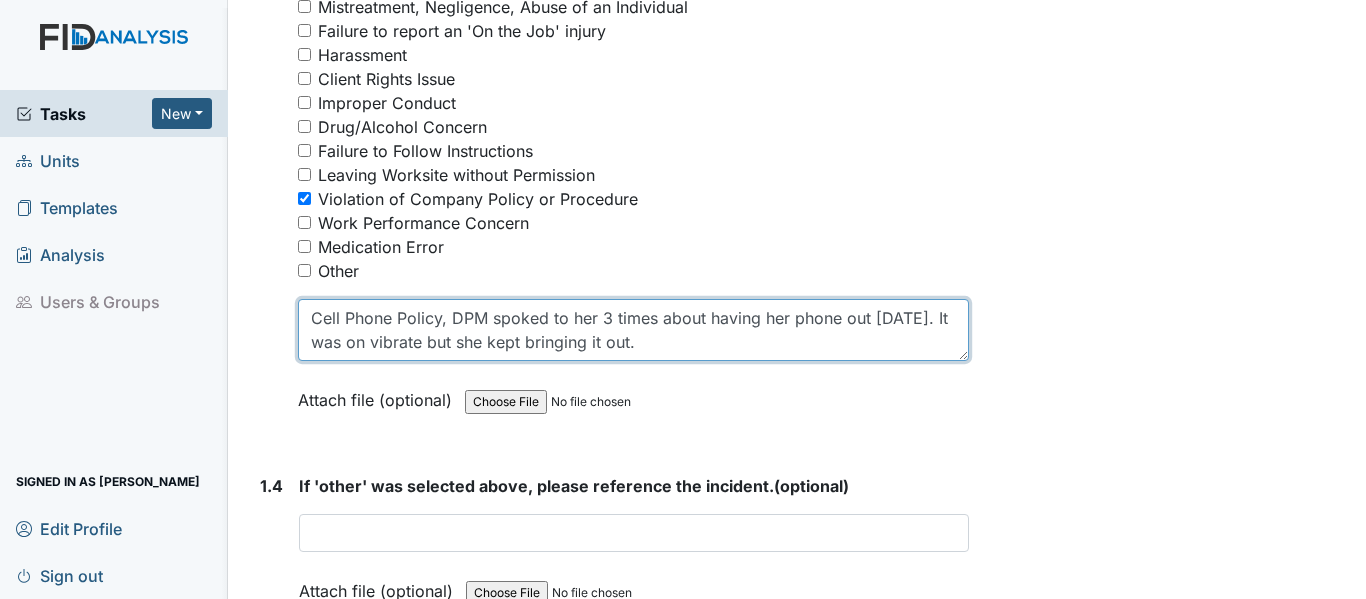 drag, startPoint x: 649, startPoint y: 391, endPoint x: 630, endPoint y: 390, distance: 19.026299 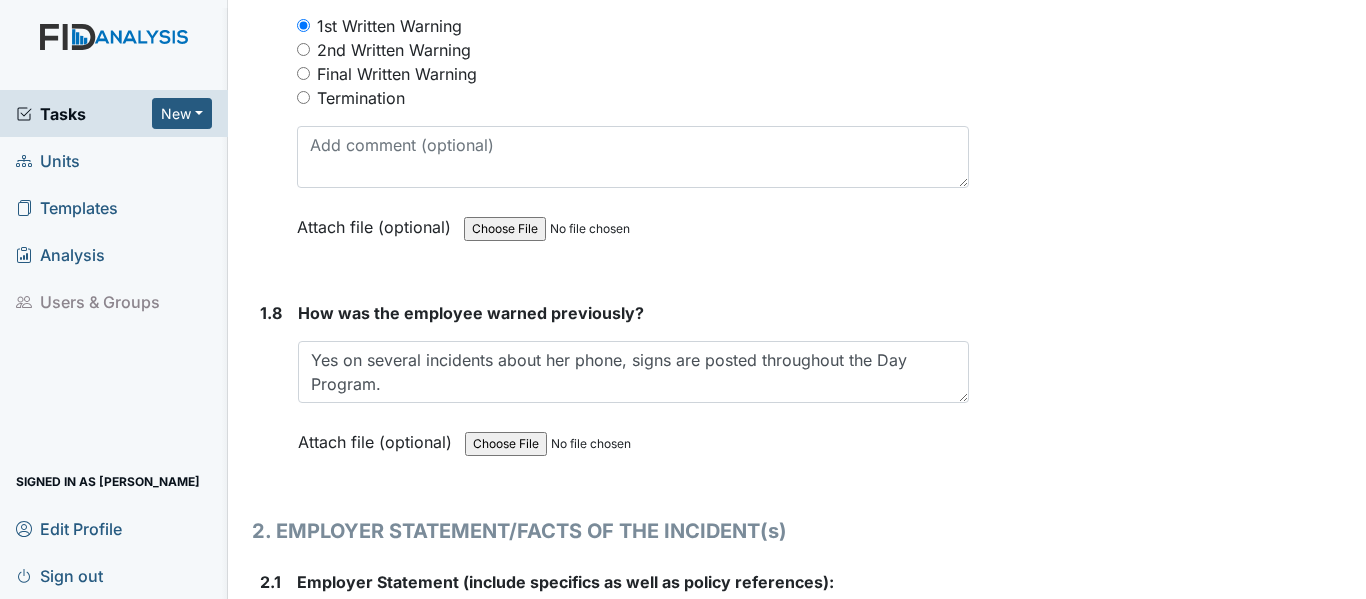 scroll, scrollTop: 2329, scrollLeft: 0, axis: vertical 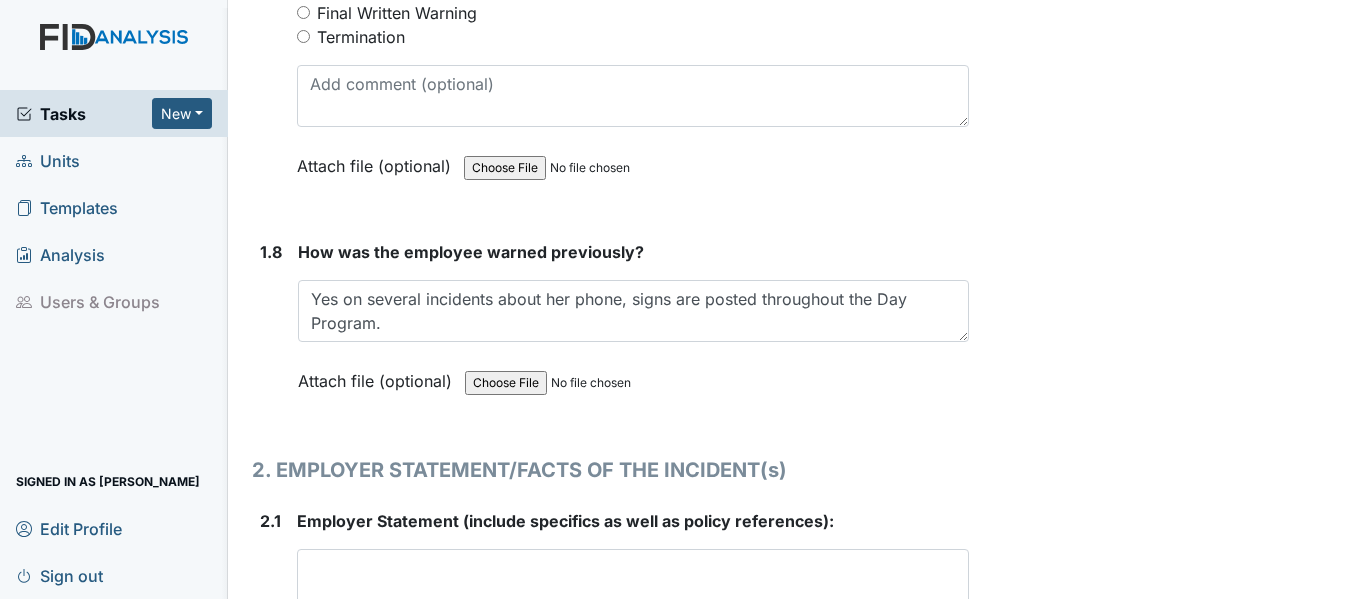 type on "Cell Phone Policy, DPM spoked to her 3 times about having her phone out [DATE]. It was on vibrate but she kept bringing it out and DPM saw her with it." 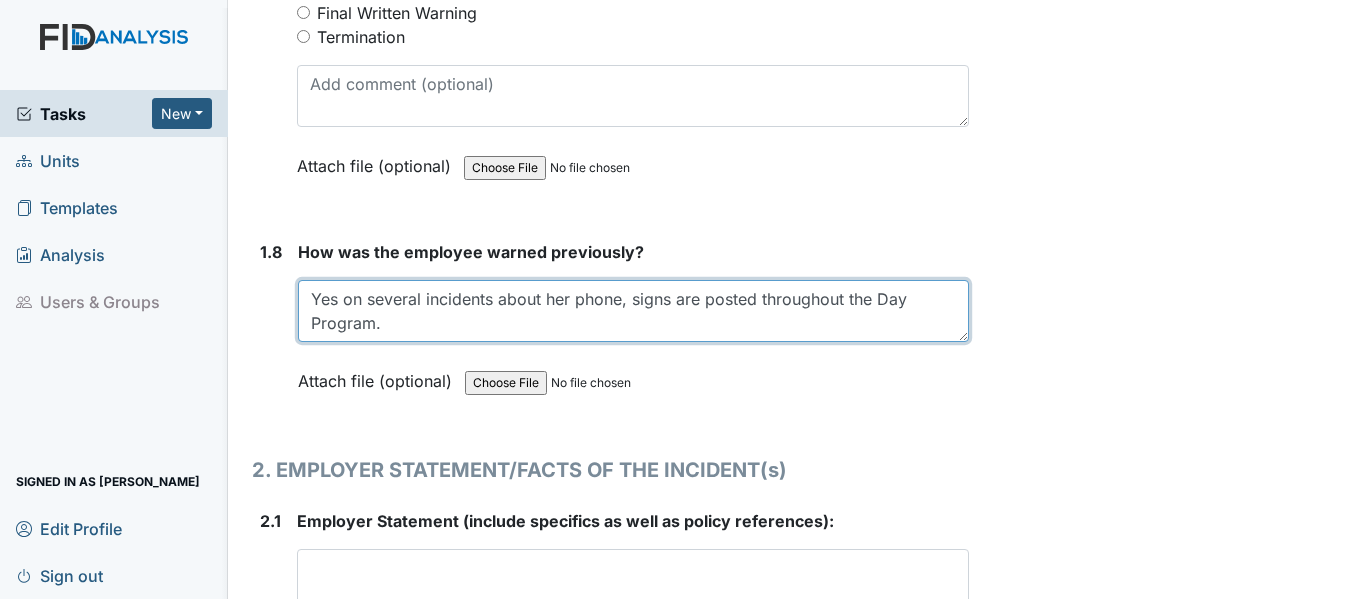 drag, startPoint x: 624, startPoint y: 343, endPoint x: 370, endPoint y: 372, distance: 255.65015 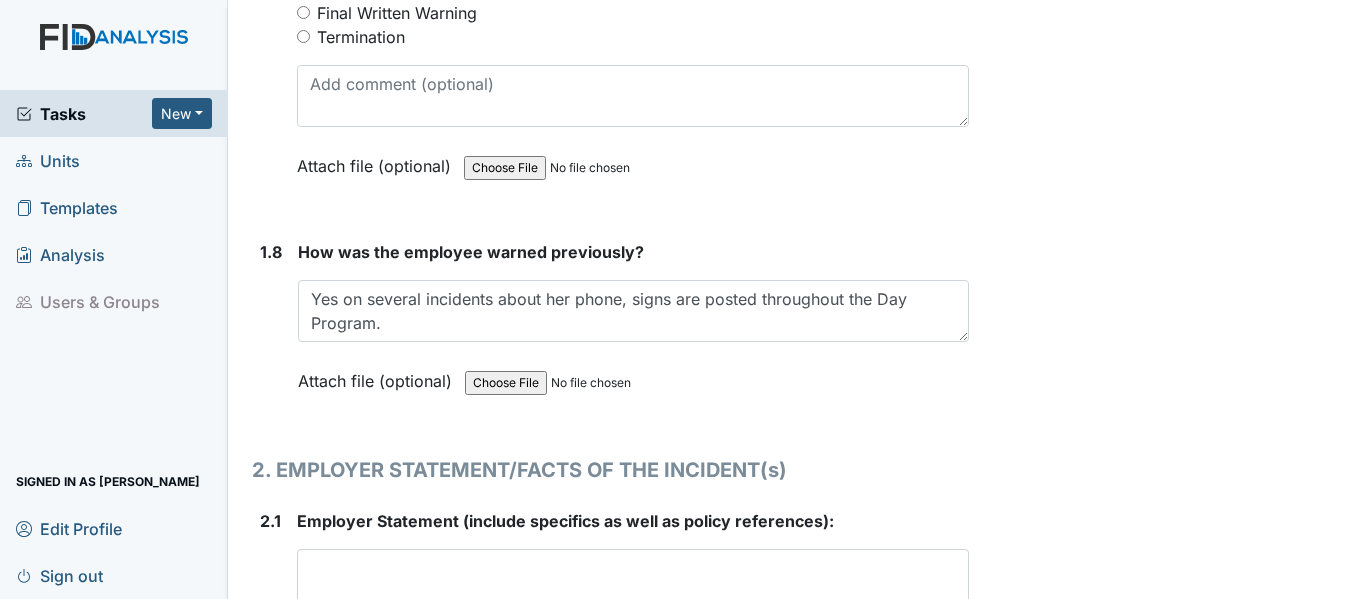 click on "Archive Task
×
Are you sure you want to archive this task? It will appear as incomplete on reports.
Archive
Delete Task
×
Are you sure you want to delete this task?
[GEOGRAPHIC_DATA]
Restricted to
Assignee:
[PERSON_NAME]
Remediator:
QPII
Creator:
[PERSON_NAME]
Group:
Administrators
Group:
Unit Managers
Group:
QPII
User:
[PERSON_NAME]
User:
[PERSON_NAME]
Save
[PERSON_NAME] assigned on [DATE]." at bounding box center [1170, -212] 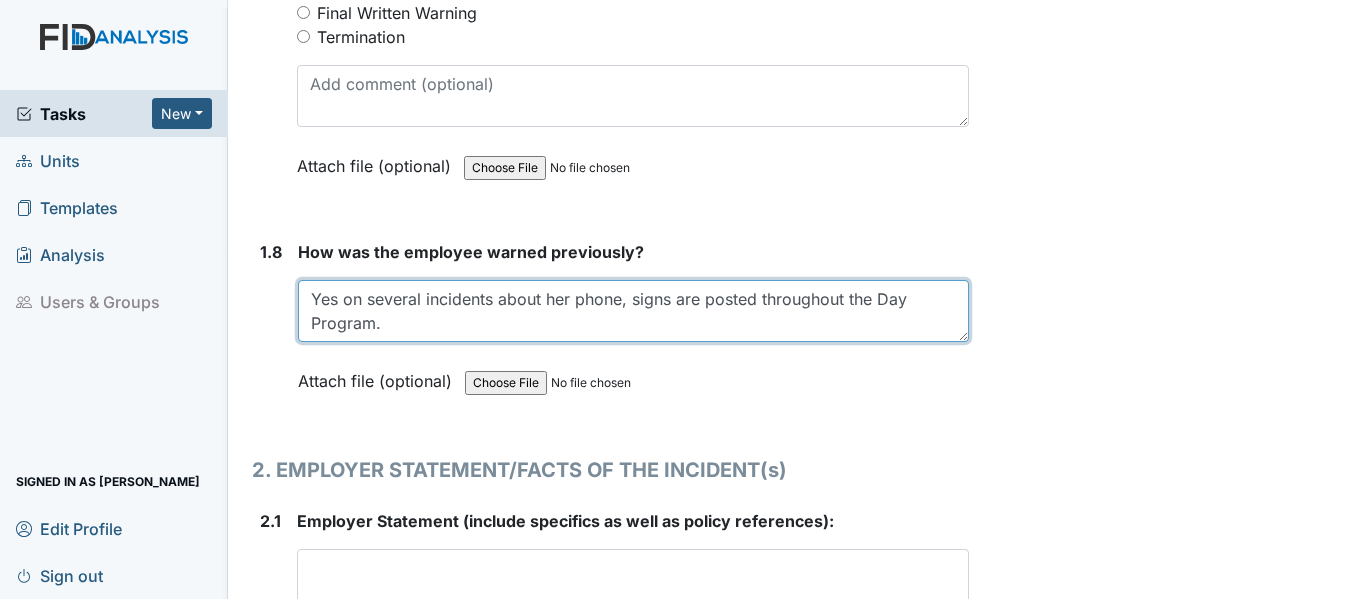 drag, startPoint x: 618, startPoint y: 346, endPoint x: 551, endPoint y: 329, distance: 69.12308 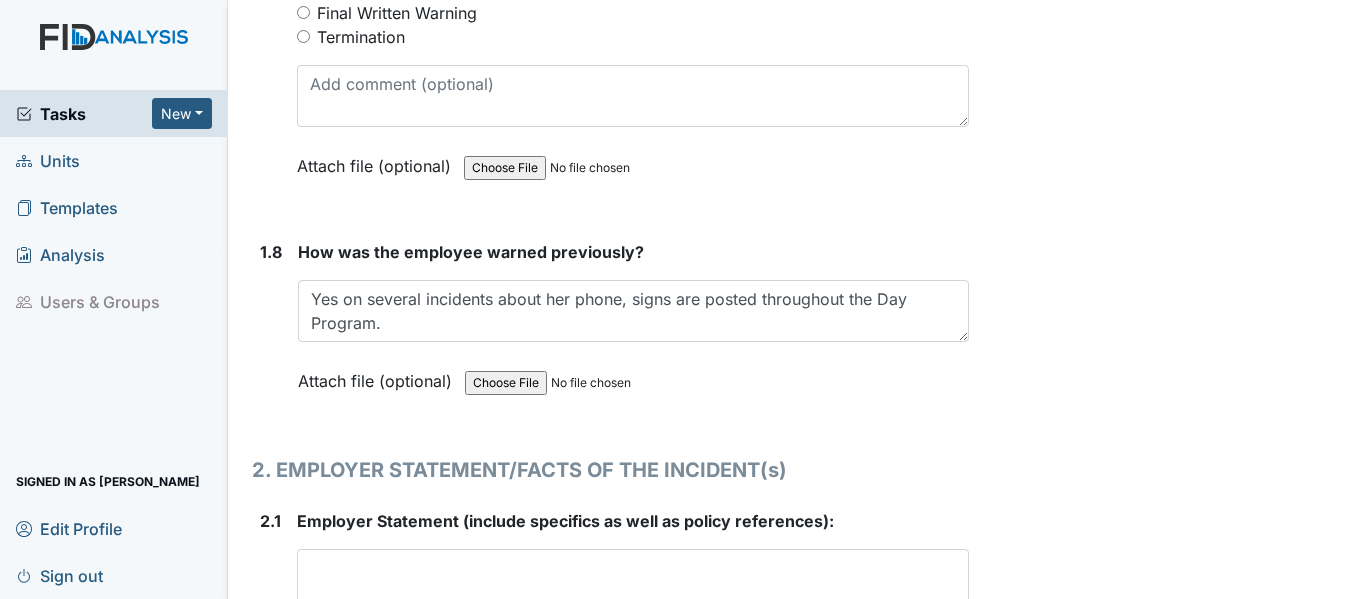 click on "Archive Task
×
Are you sure you want to archive this task? It will appear as incomplete on reports.
Archive
Delete Task
×
Are you sure you want to delete this task?
Delete
Restricted to
Assignee:
Felica Clemmons-Powell
Remediator:
QPII
Creator:
Felica Clemmons-Powell
Group:
Administrators
Group:
Unit Managers
Group:
QPII
User:
Catherine Price
User:
Amber Pope
Save
Felica Clemmons-Powell assigned on Jul 07, 2025." at bounding box center [1170, -212] 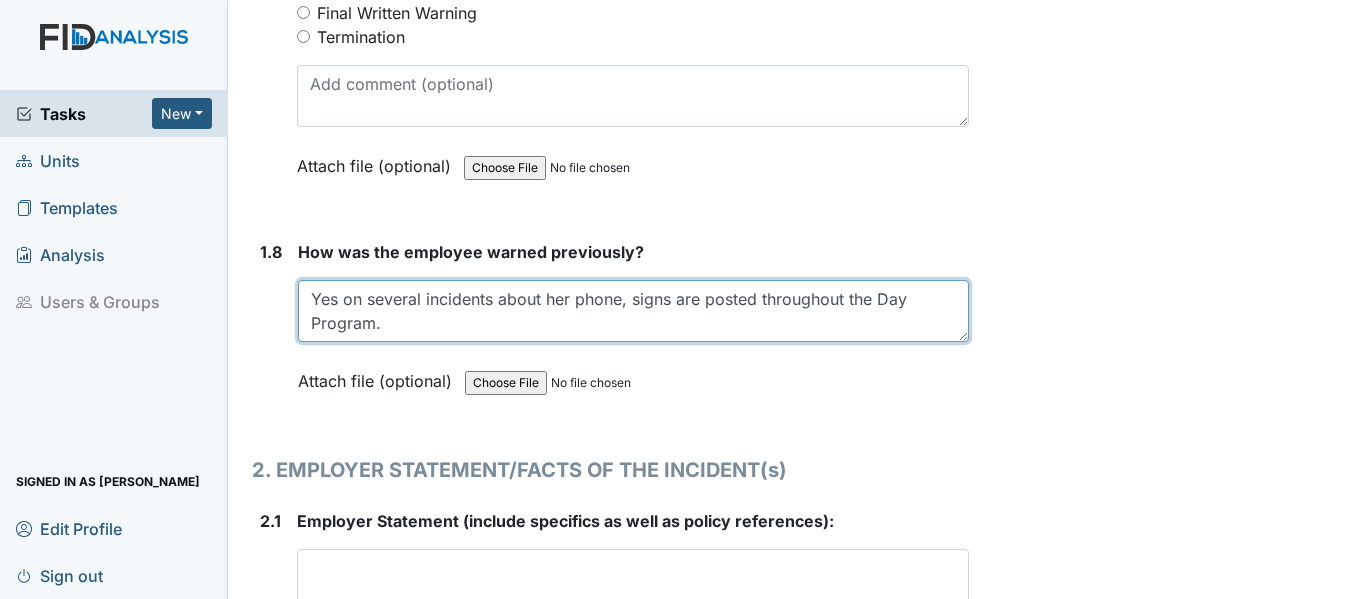 drag, startPoint x: 621, startPoint y: 339, endPoint x: 342, endPoint y: 348, distance: 279.1451 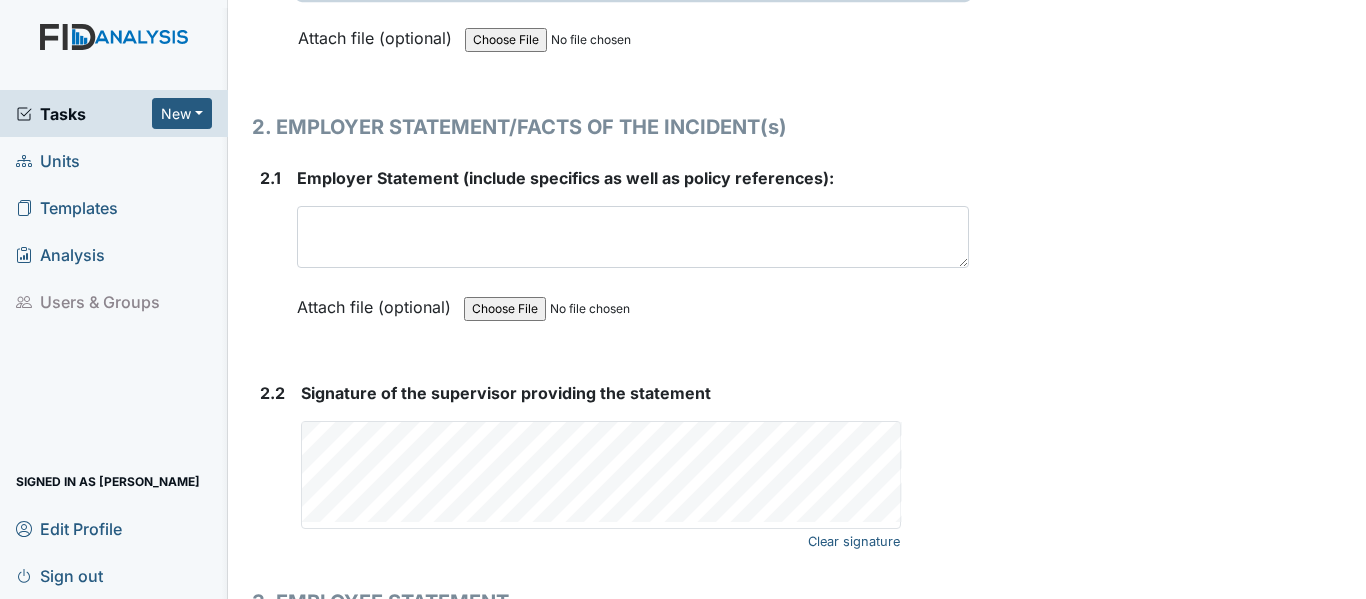 scroll, scrollTop: 2611, scrollLeft: 0, axis: vertical 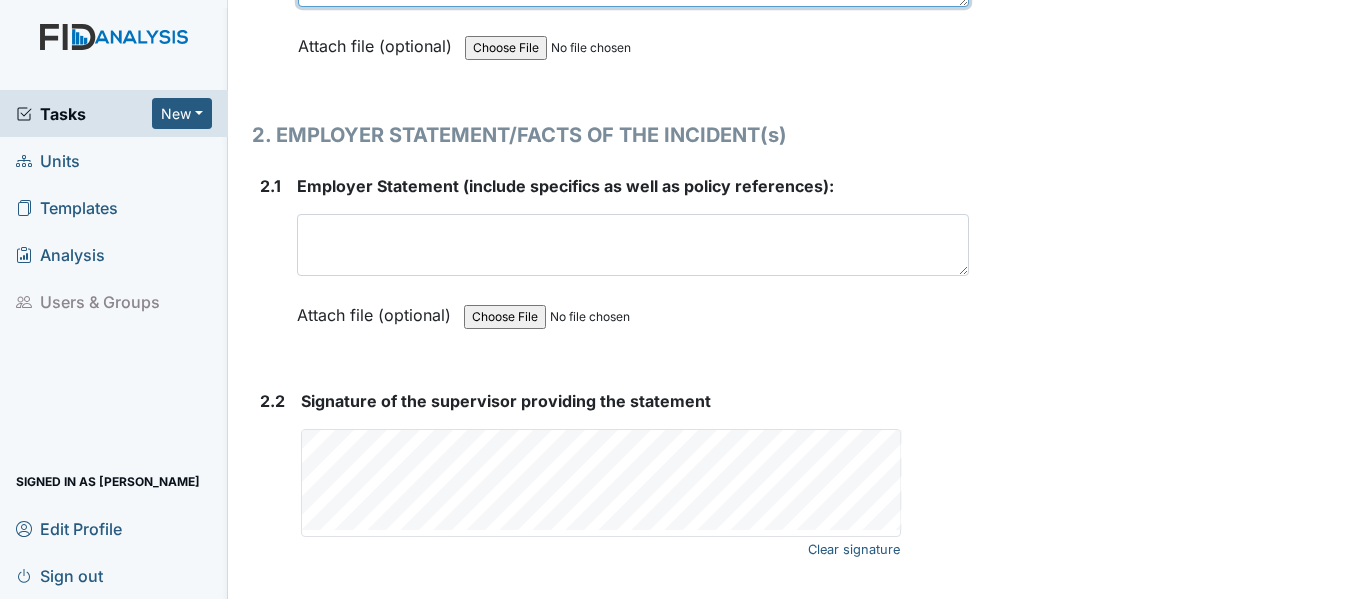 type on "Yes staff has been told by DPM and other managers about the cell phone policy, signs are posted throughout the Day Program." 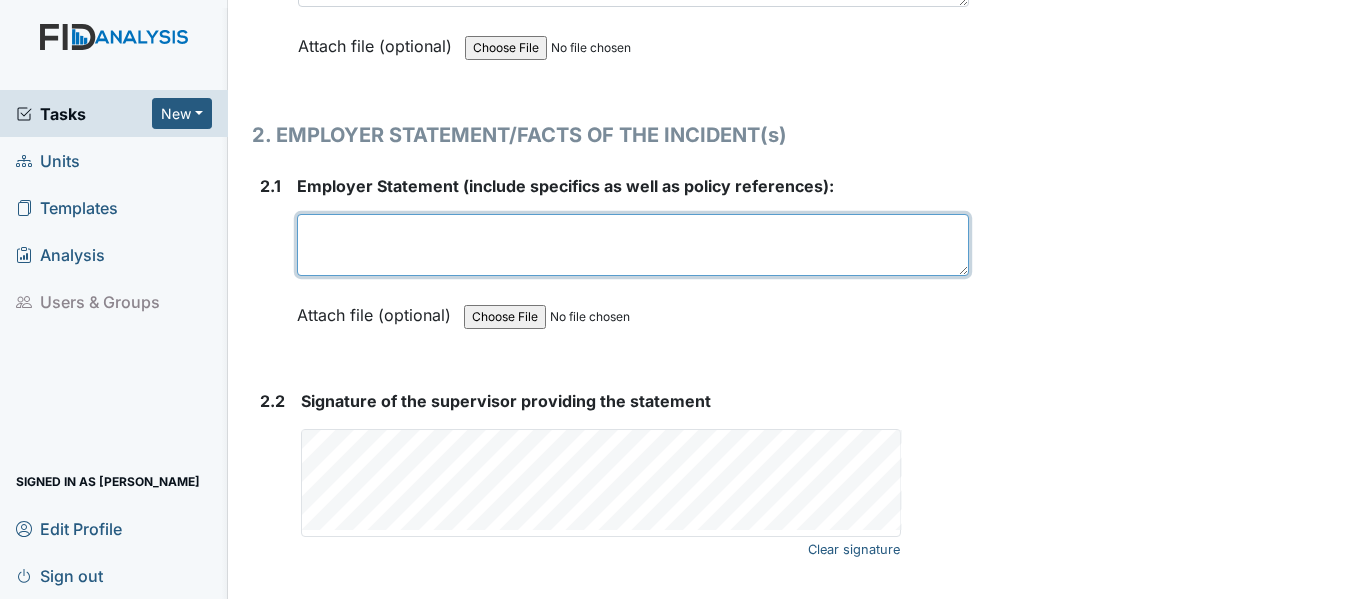 click at bounding box center [633, 245] 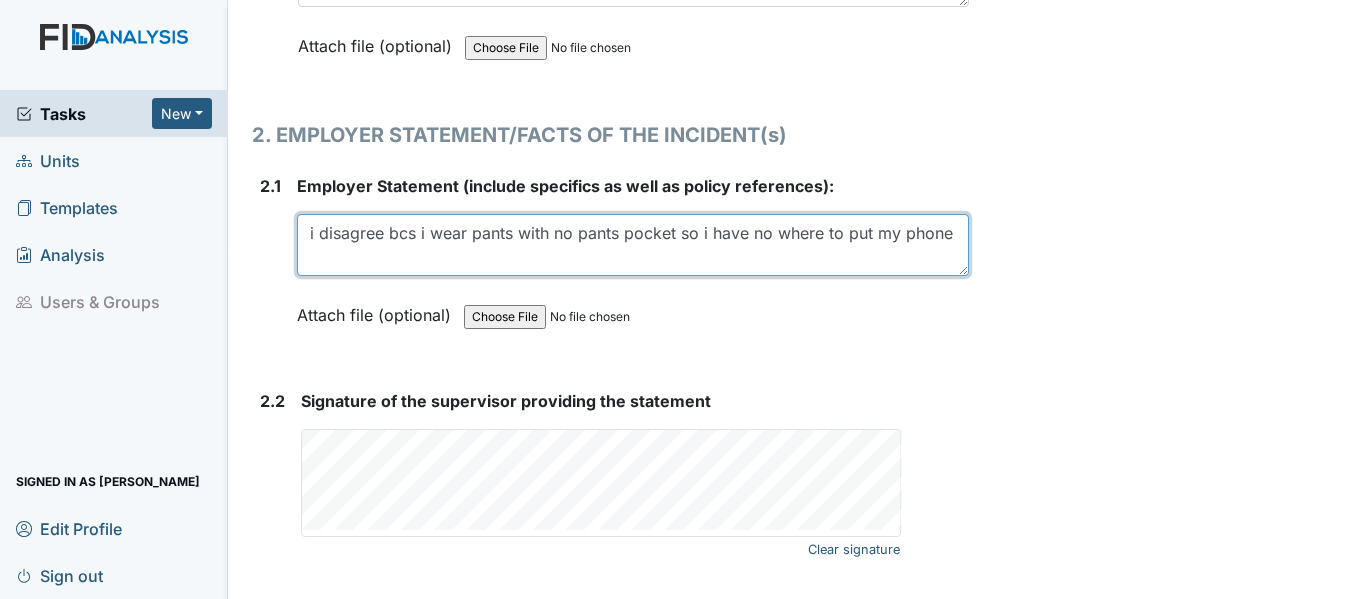 type on "i disagree bcs i wear pants with no pants pocket so i have no where to put my phone" 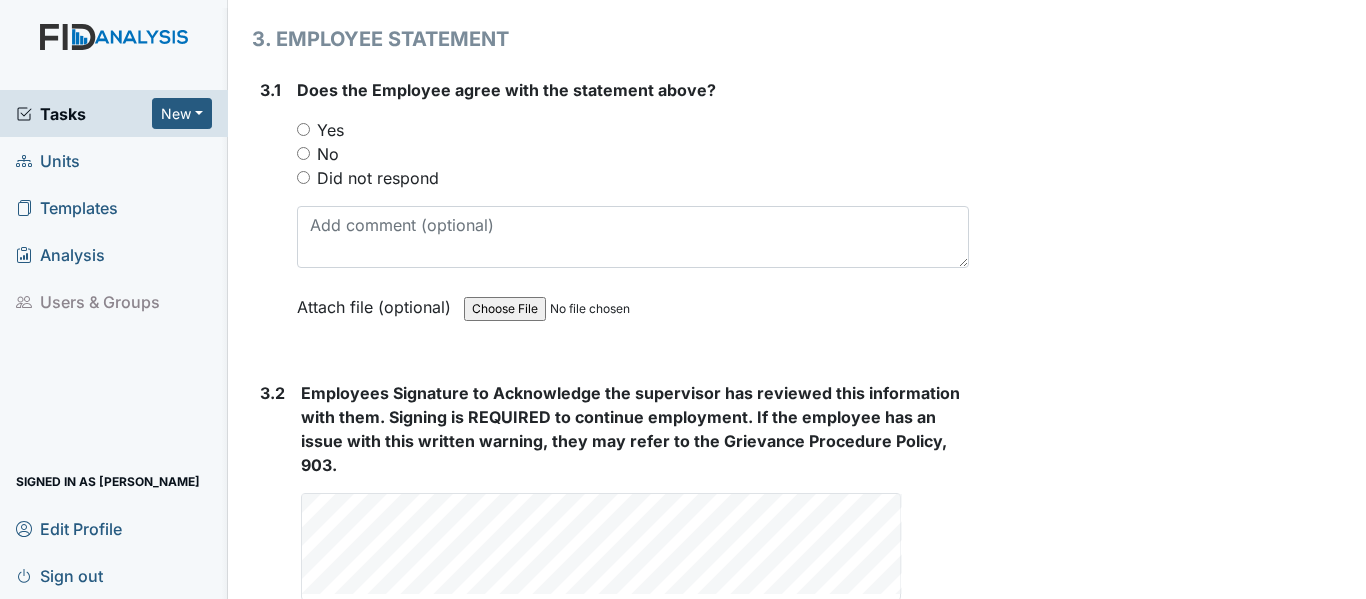 scroll, scrollTop: 3250, scrollLeft: 0, axis: vertical 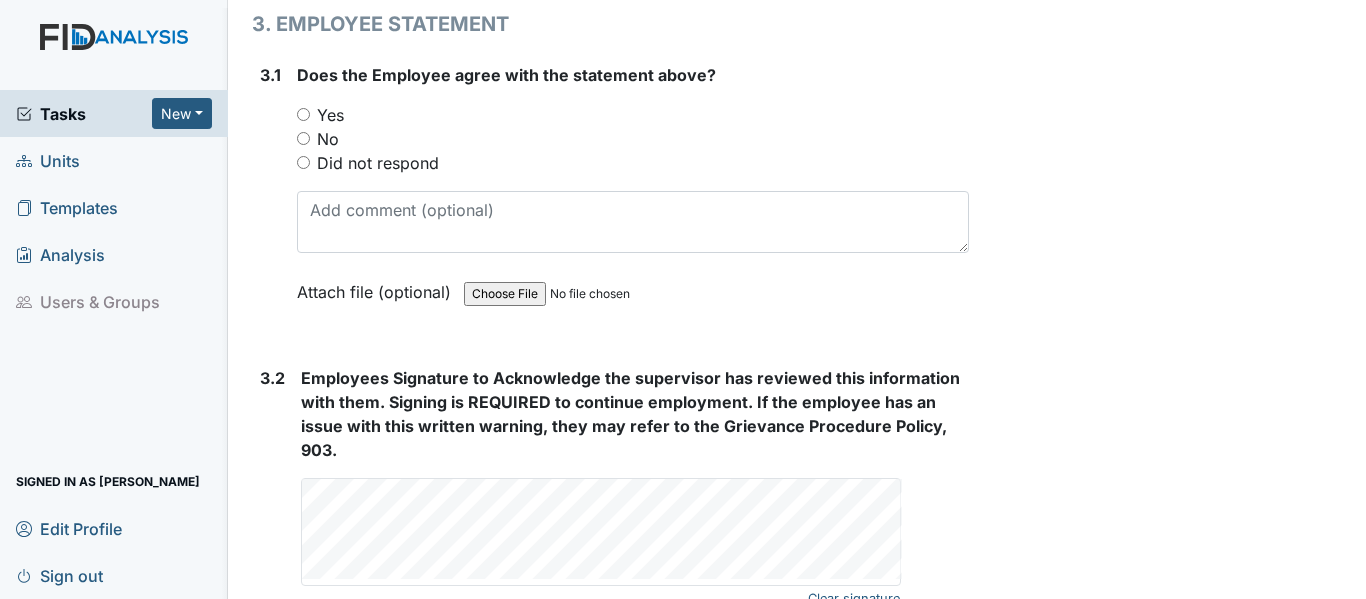 click on "No" at bounding box center [303, 138] 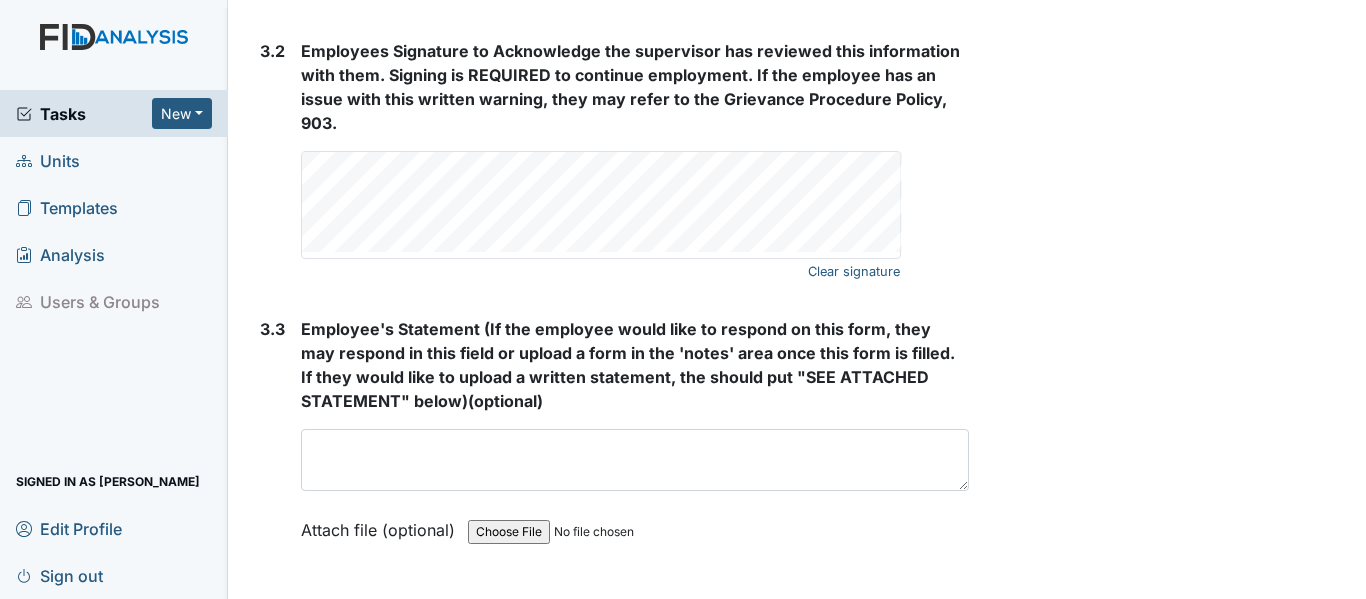 scroll, scrollTop: 3585, scrollLeft: 0, axis: vertical 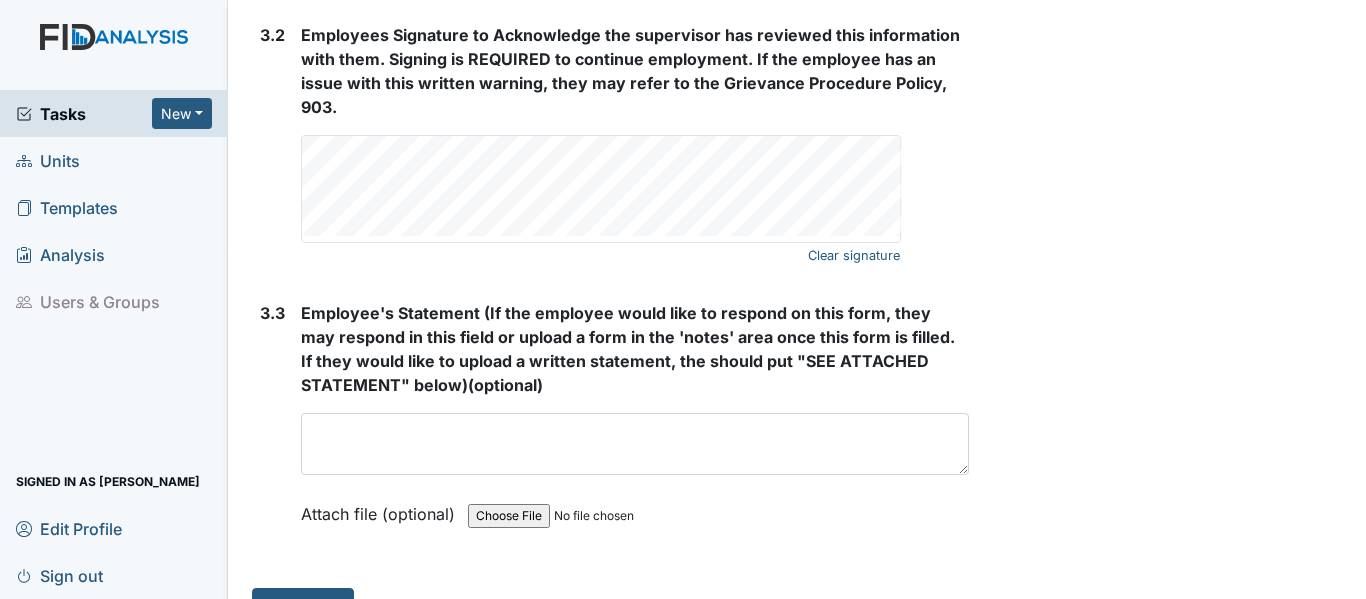 click on "Clear signature" at bounding box center [601, 189] 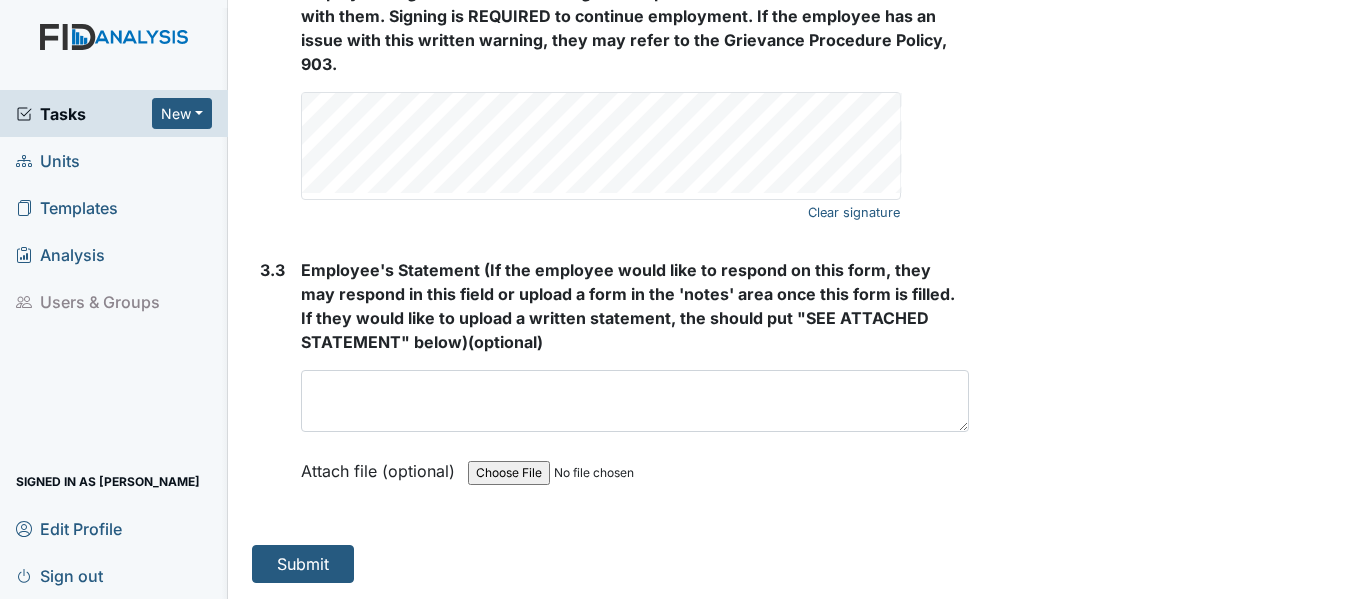 scroll, scrollTop: 3684, scrollLeft: 0, axis: vertical 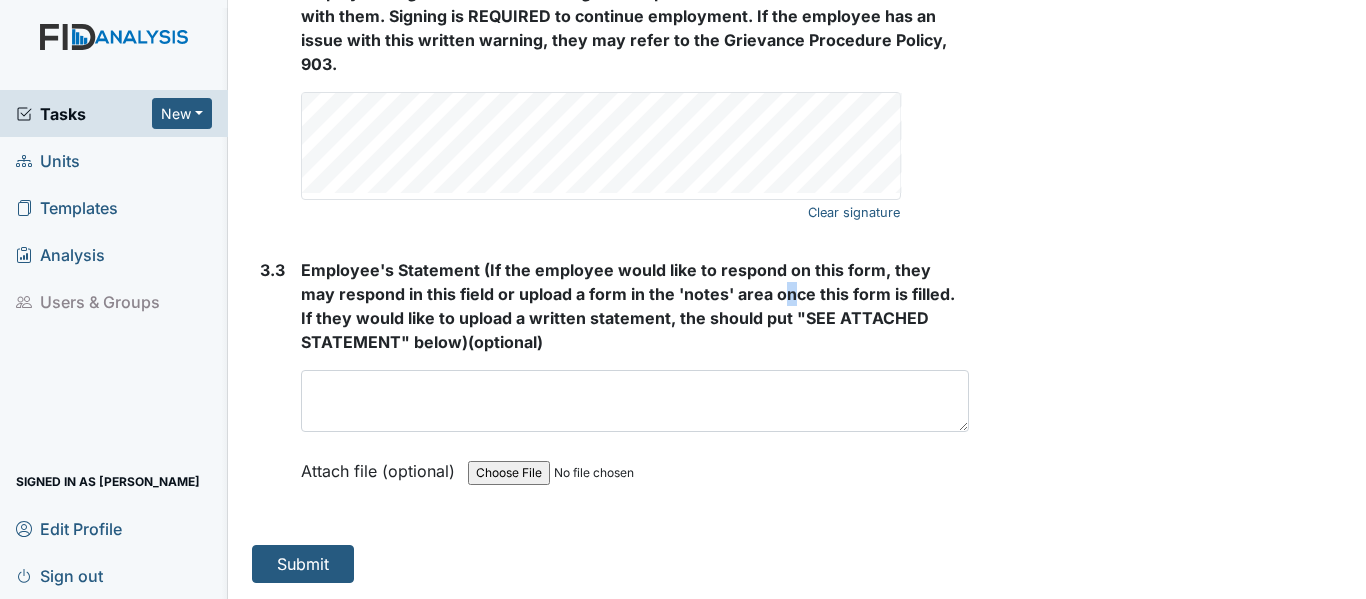 drag, startPoint x: 748, startPoint y: 299, endPoint x: 761, endPoint y: 299, distance: 13 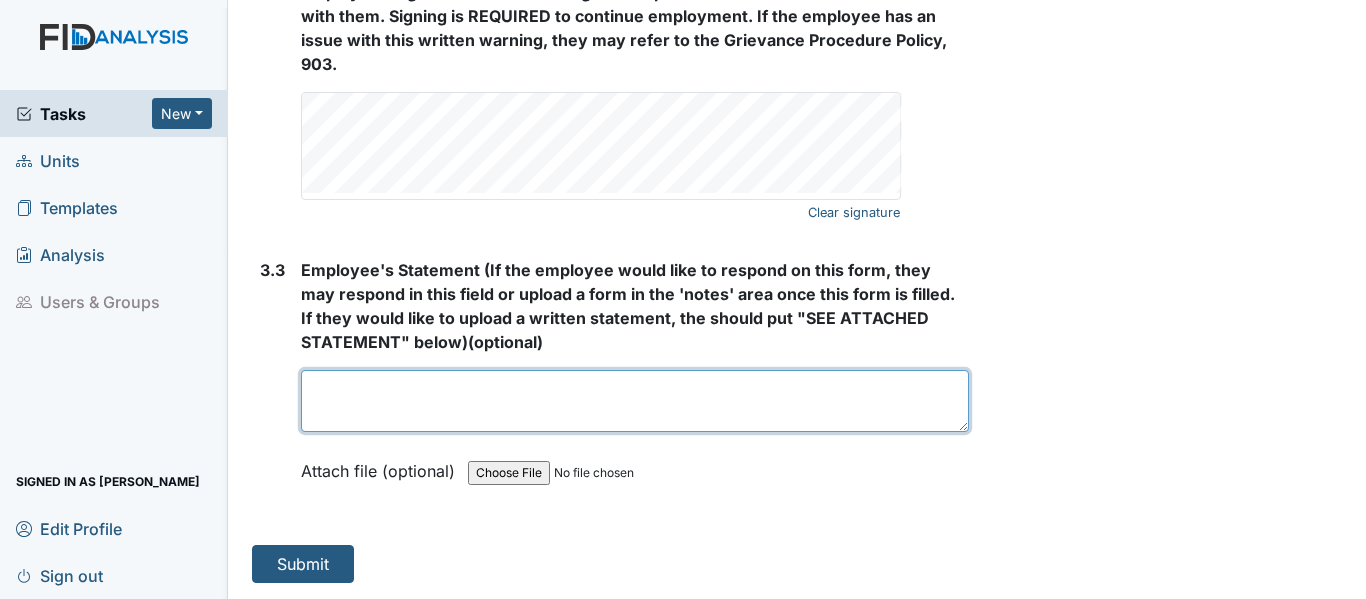 click at bounding box center [635, 401] 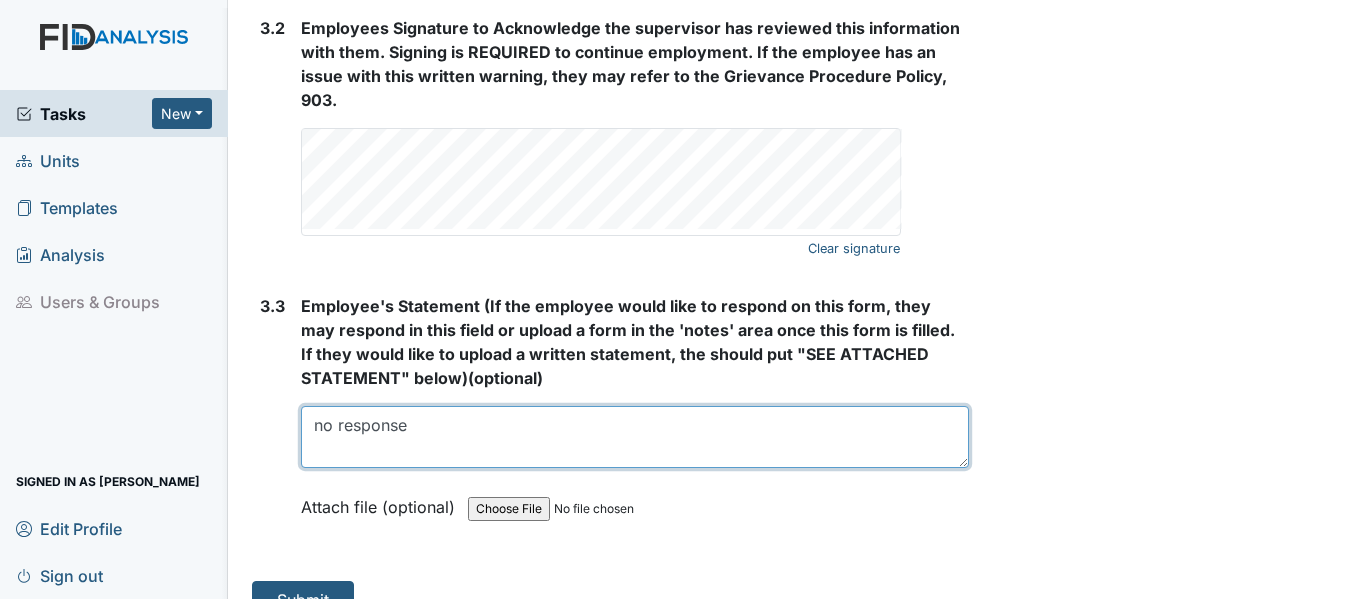 scroll, scrollTop: 3684, scrollLeft: 0, axis: vertical 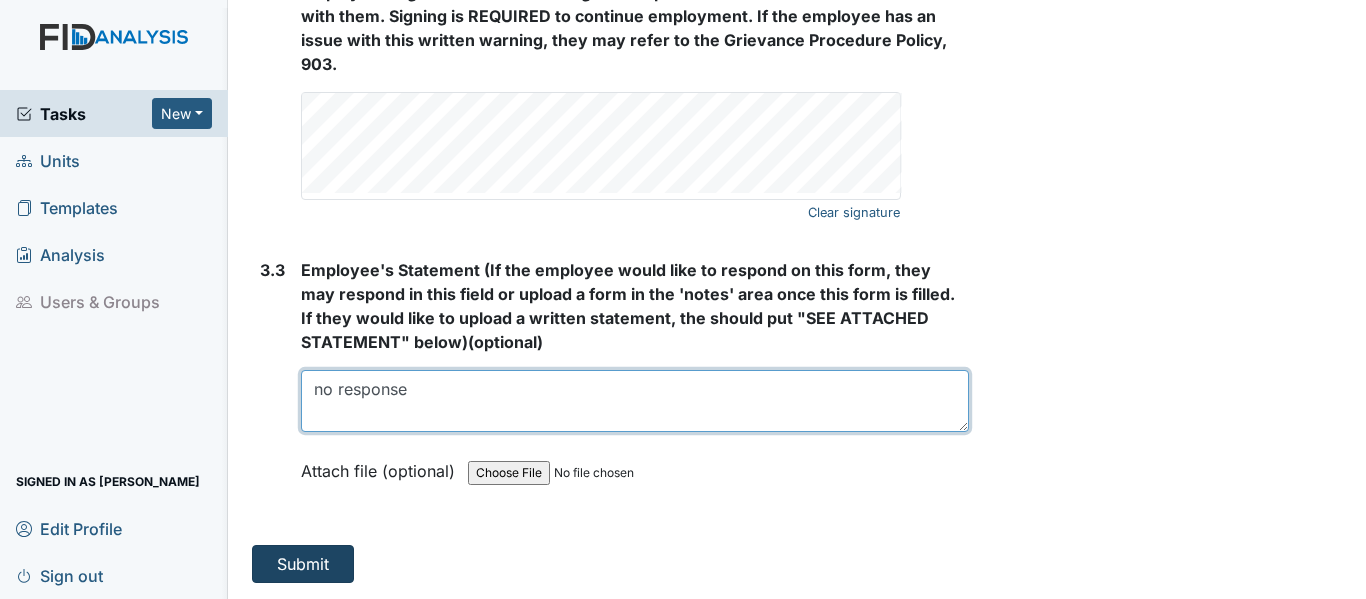 type on "no response" 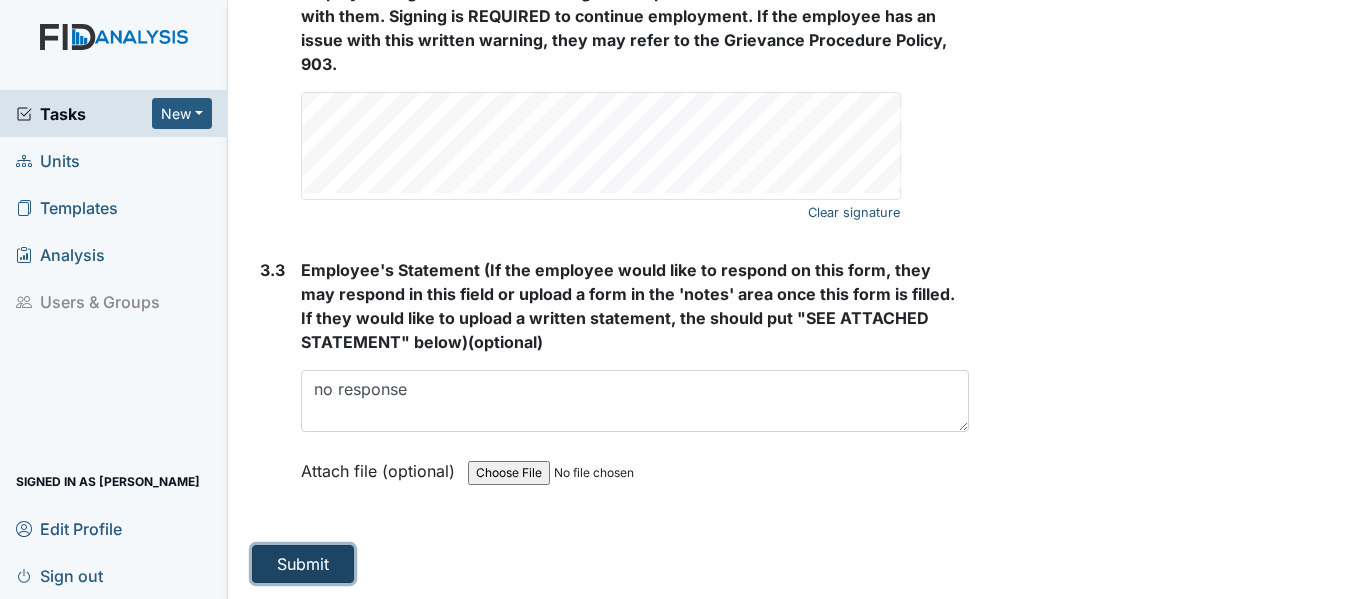 click on "Submit" at bounding box center (303, 564) 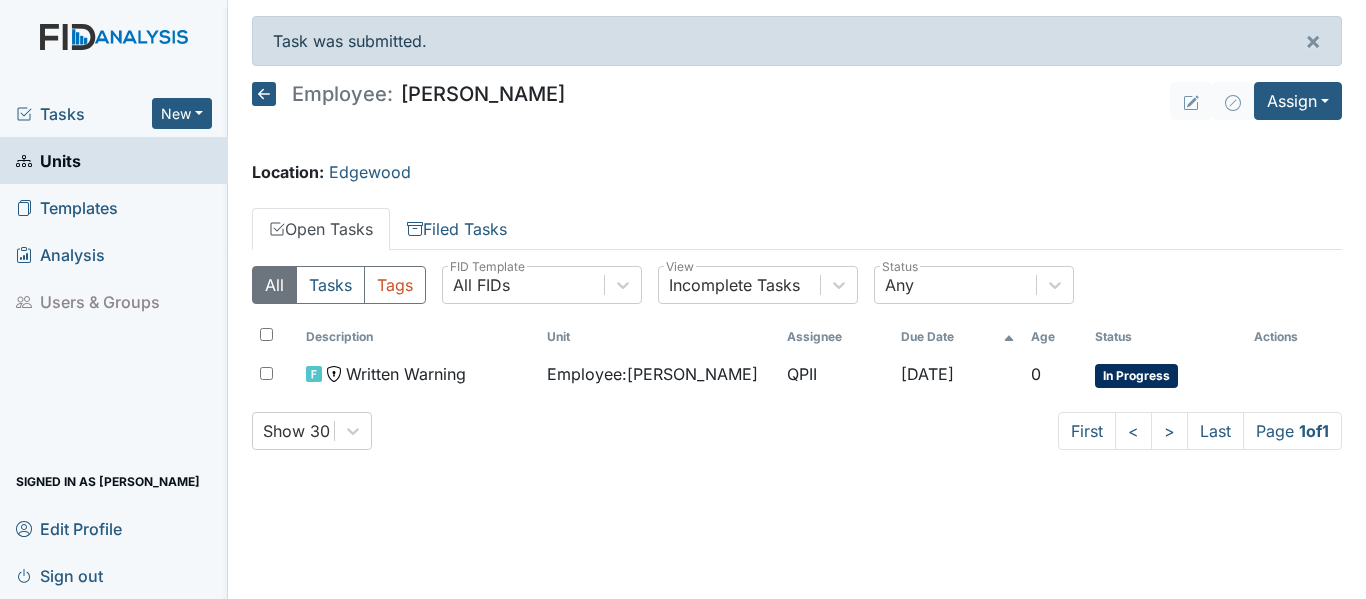 scroll, scrollTop: 0, scrollLeft: 0, axis: both 